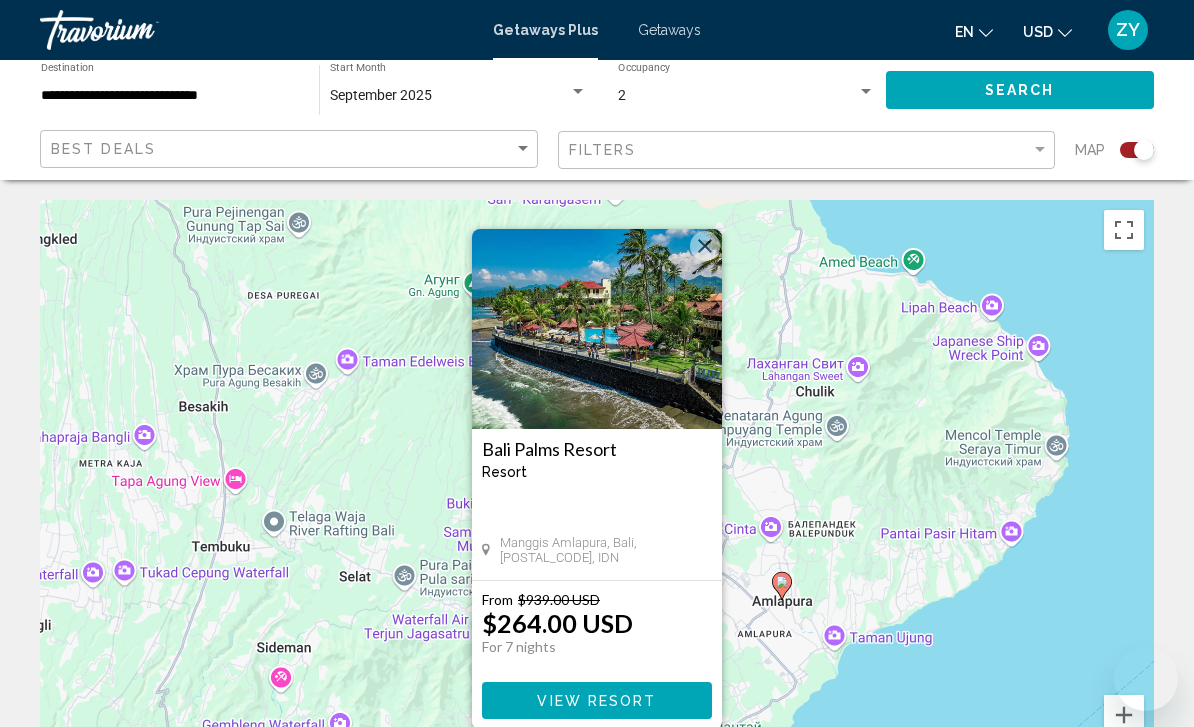 scroll, scrollTop: 64, scrollLeft: 0, axis: vertical 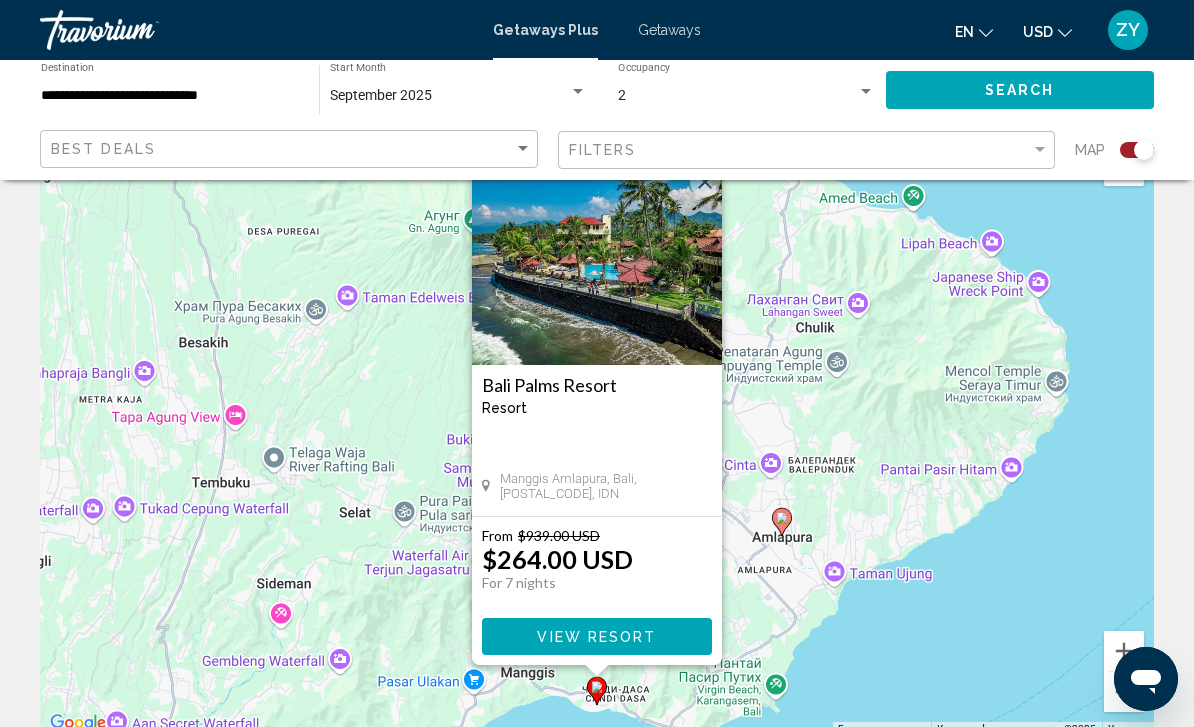 click on "September 2025 Start Month All Start Months" 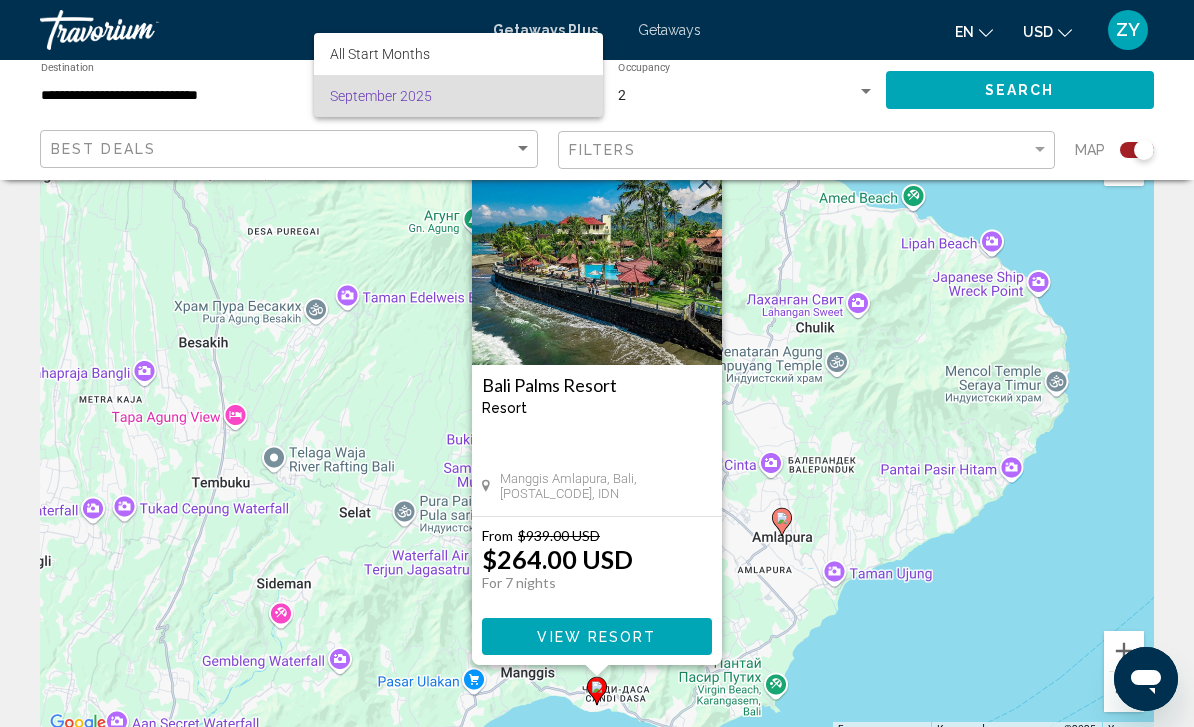 click at bounding box center (597, 363) 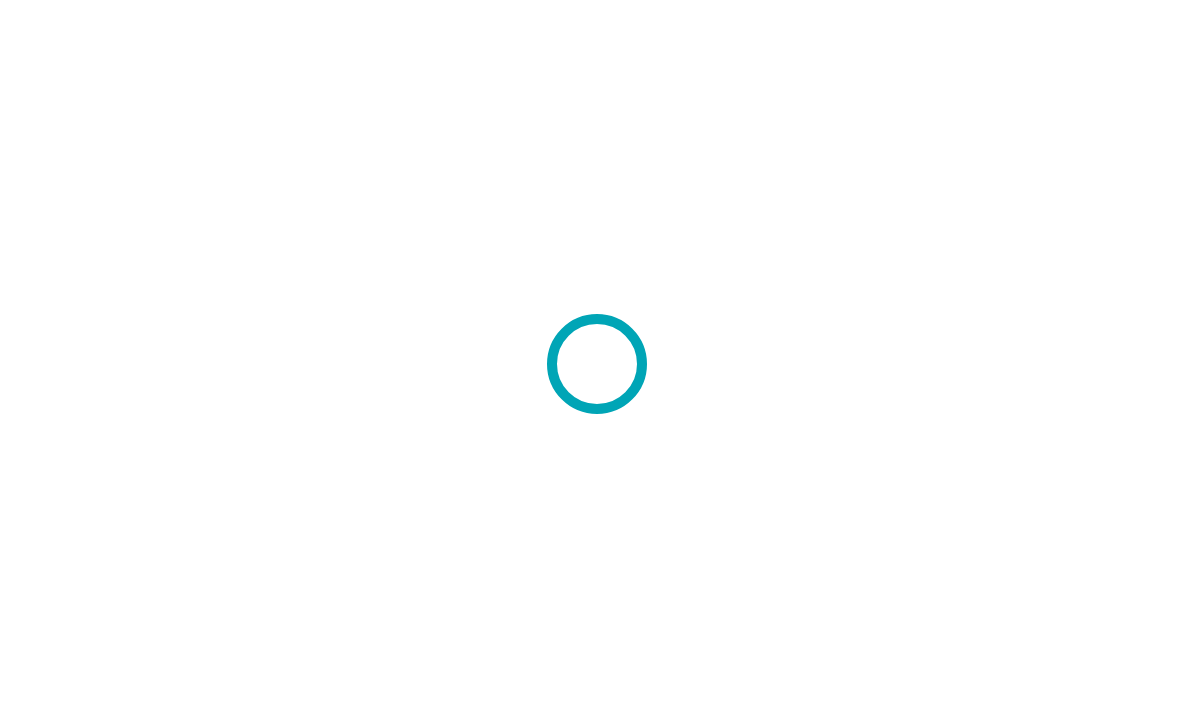 scroll, scrollTop: 88, scrollLeft: 0, axis: vertical 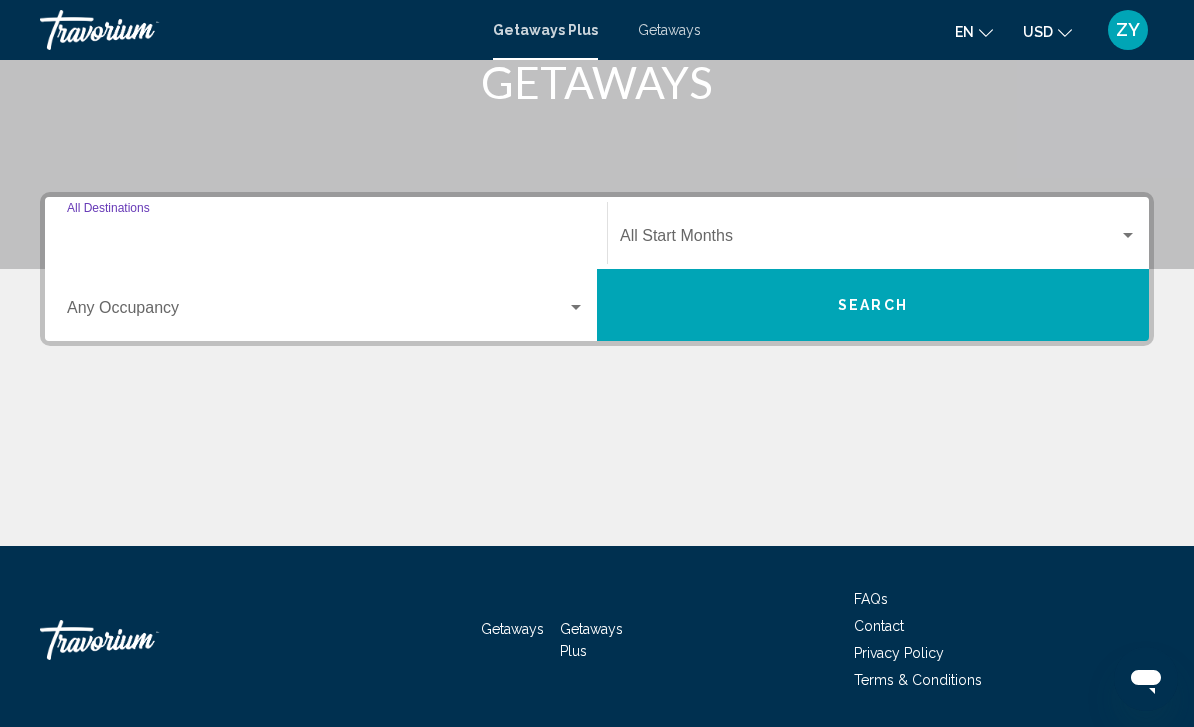click on "Destination All Destinations" at bounding box center [326, 240] 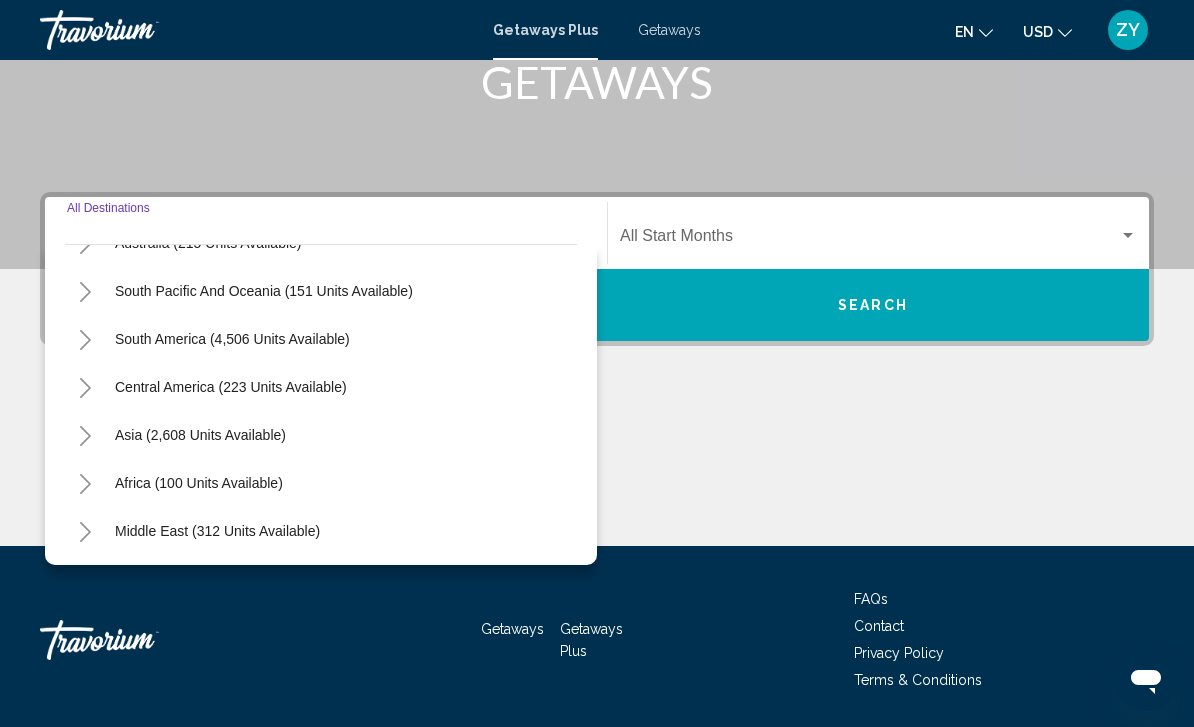 scroll, scrollTop: 324, scrollLeft: 0, axis: vertical 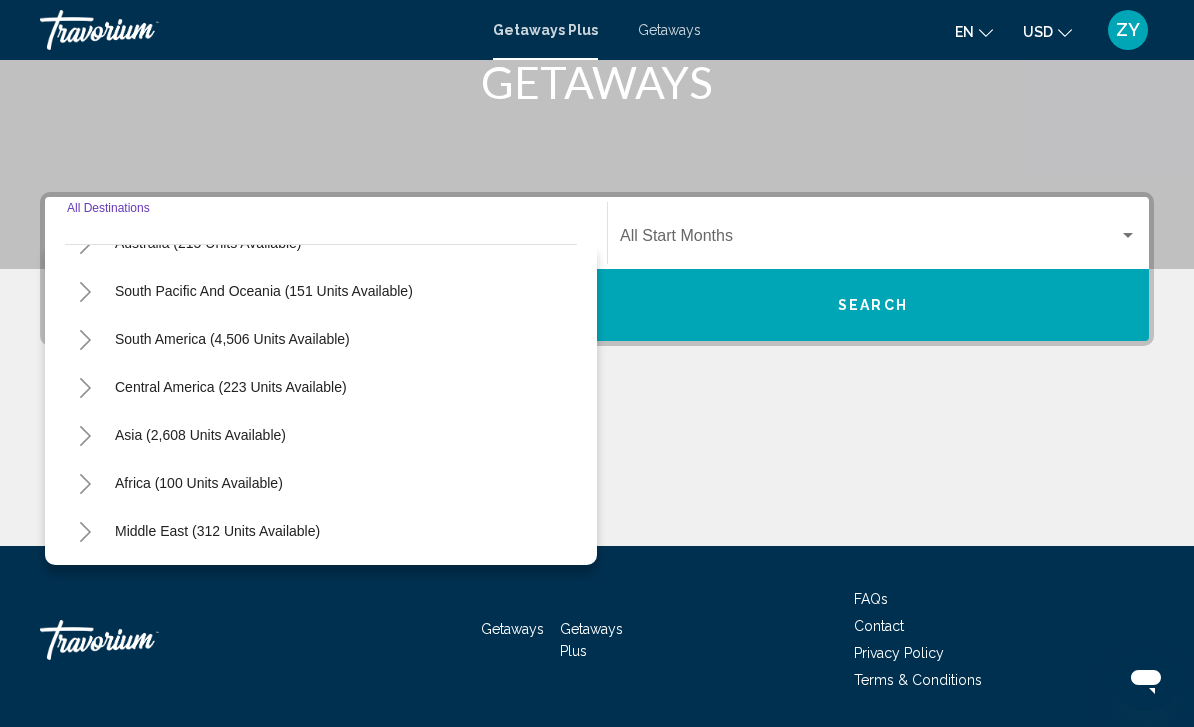 click on "Asia (2,608 units available)" at bounding box center (199, 483) 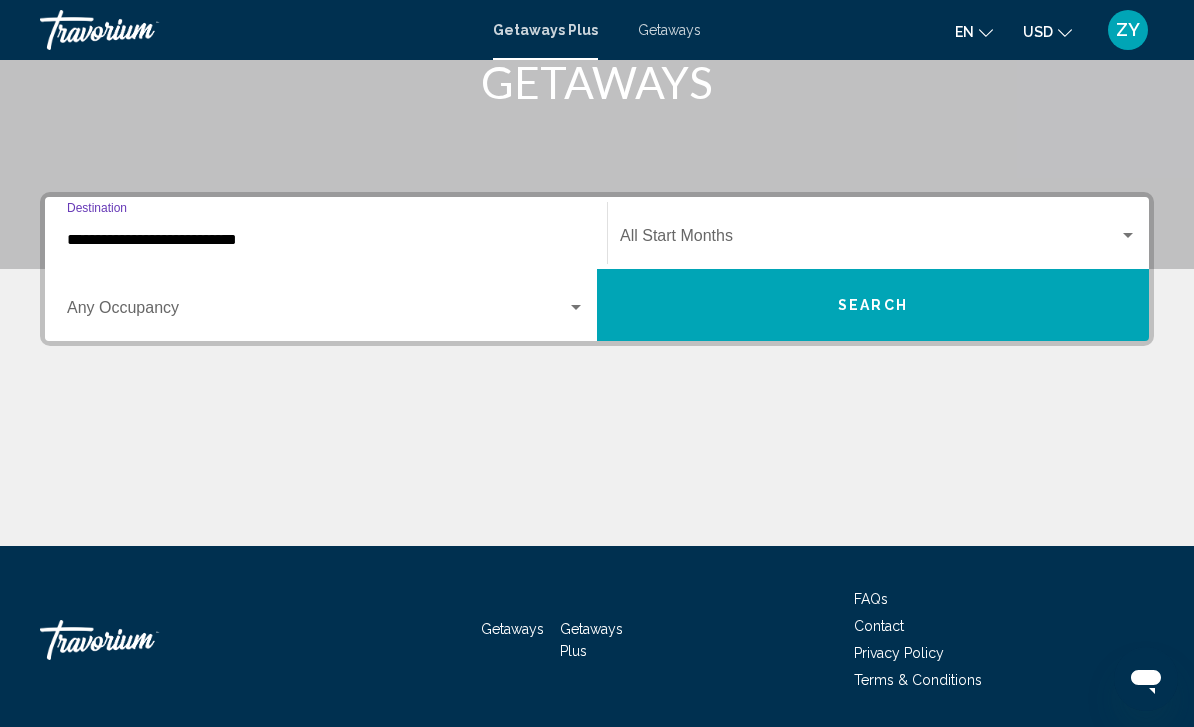 click at bounding box center [317, 312] 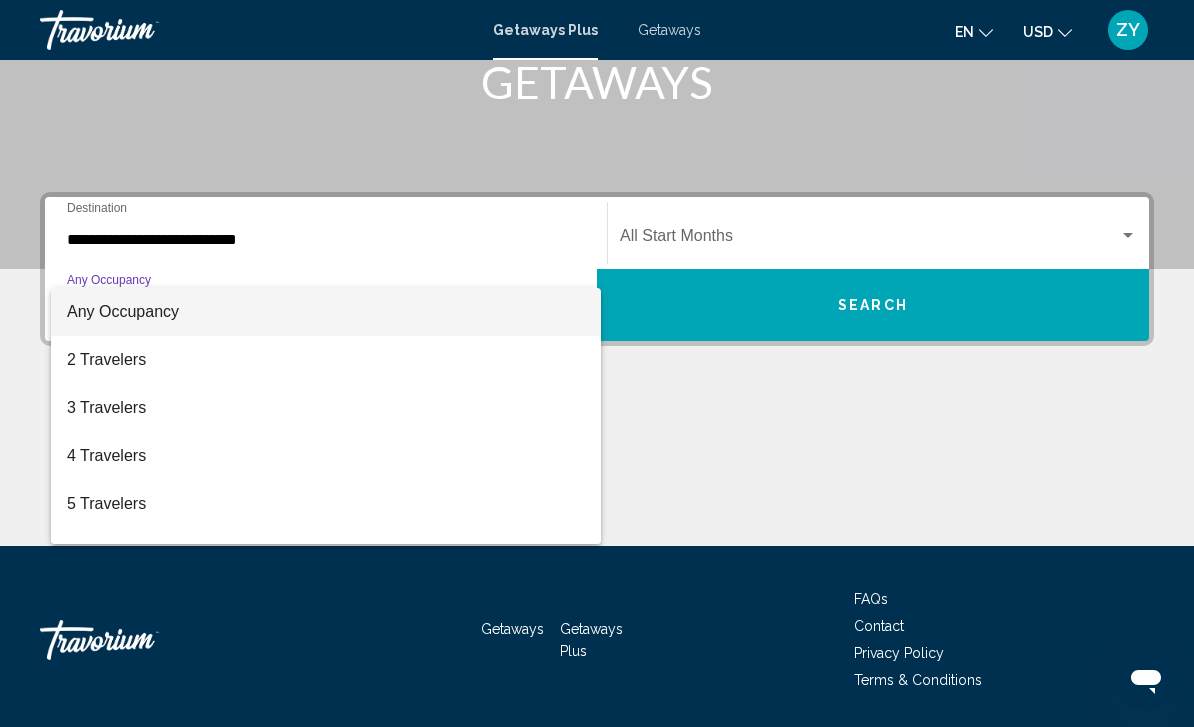 click at bounding box center [597, 363] 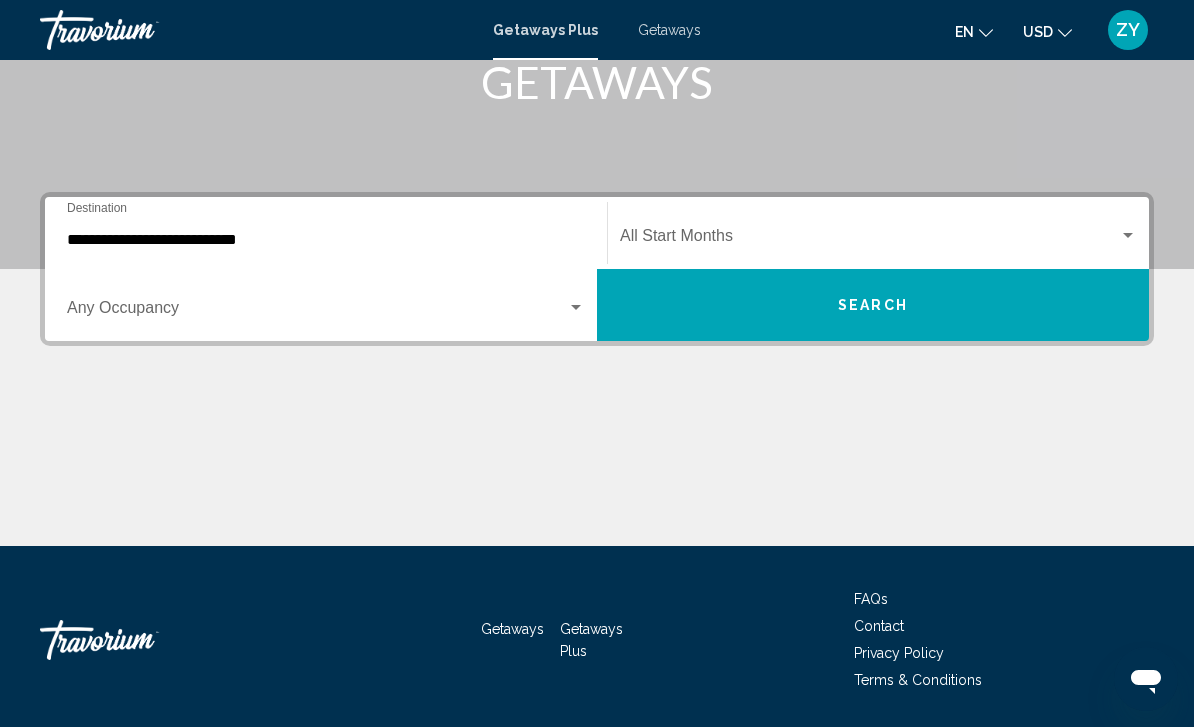 click on "Start Month All Start Months" 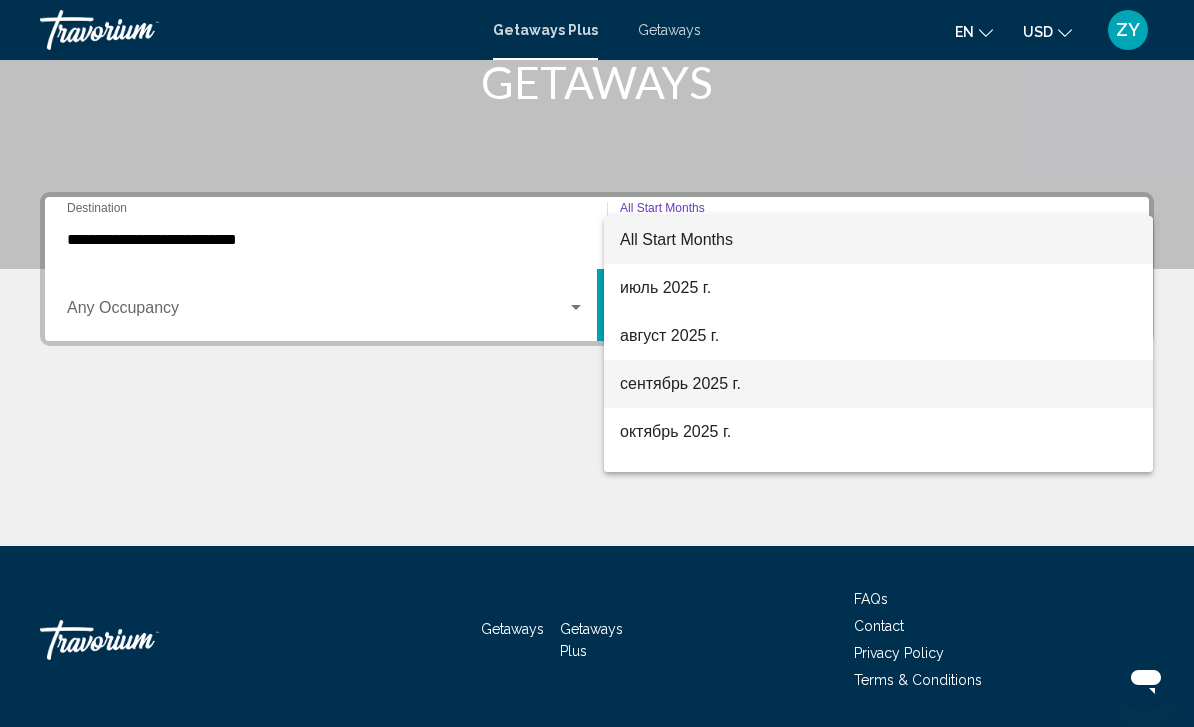 click on "сентябрь 2025 г." at bounding box center (878, 384) 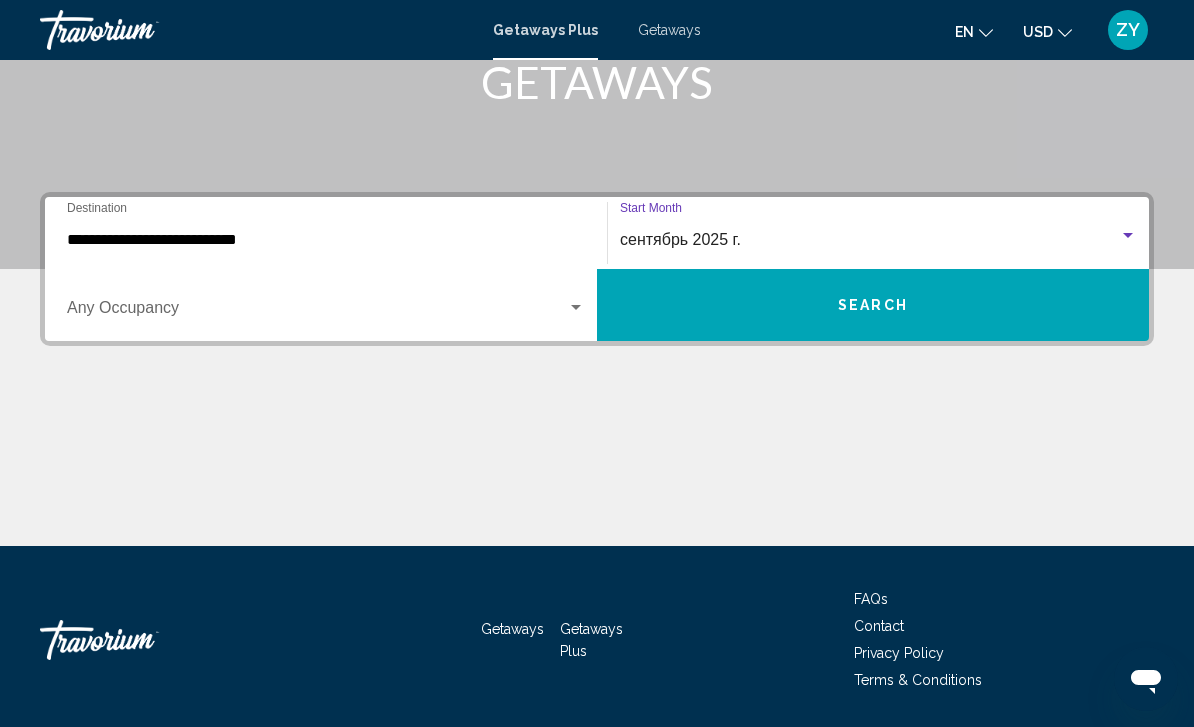 click on "Search" at bounding box center [873, 305] 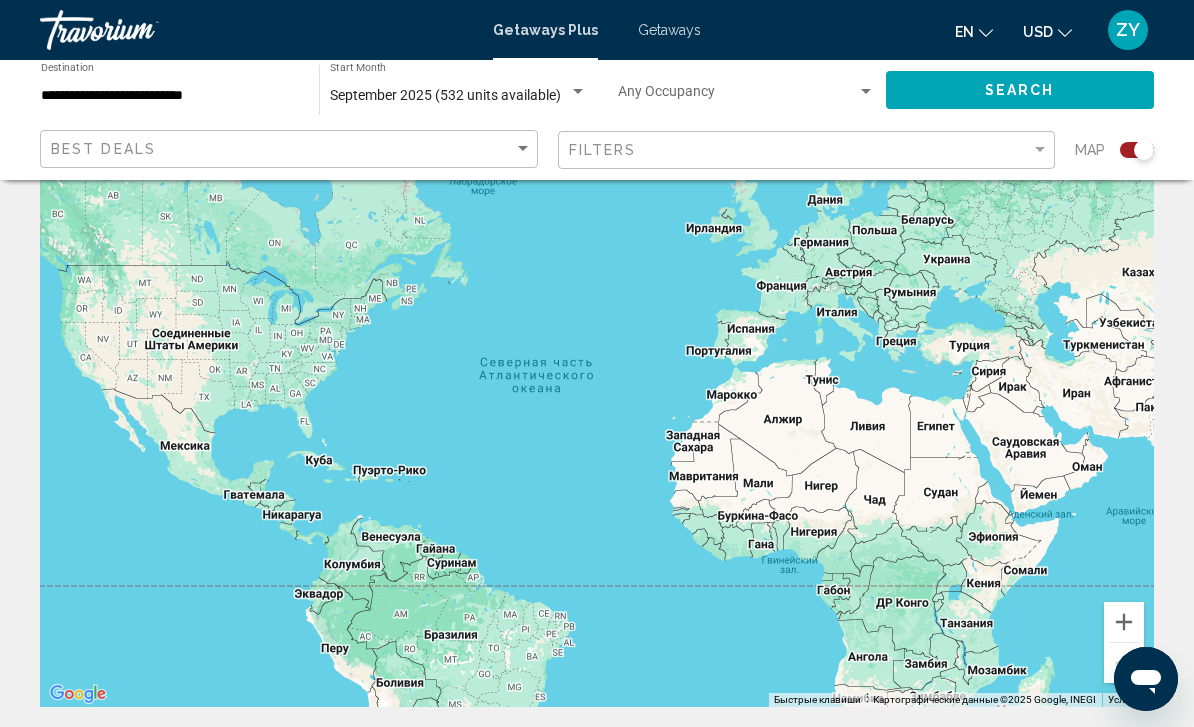 scroll, scrollTop: 143, scrollLeft: 0, axis: vertical 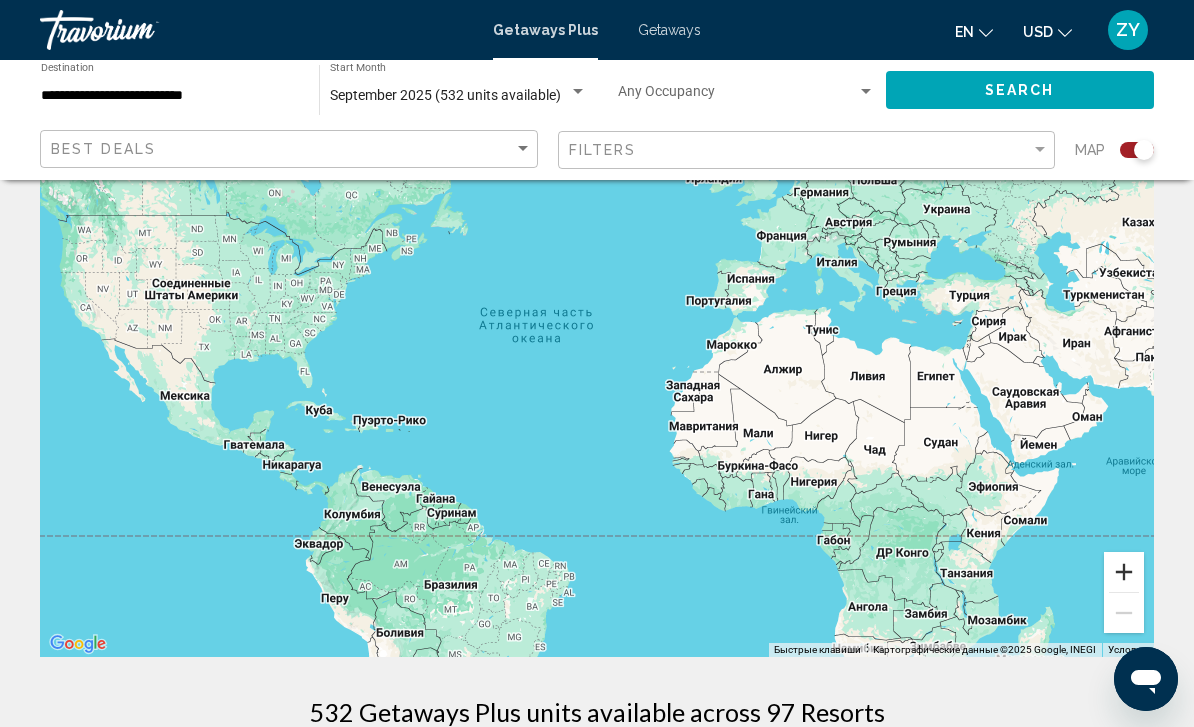 click at bounding box center (1124, 572) 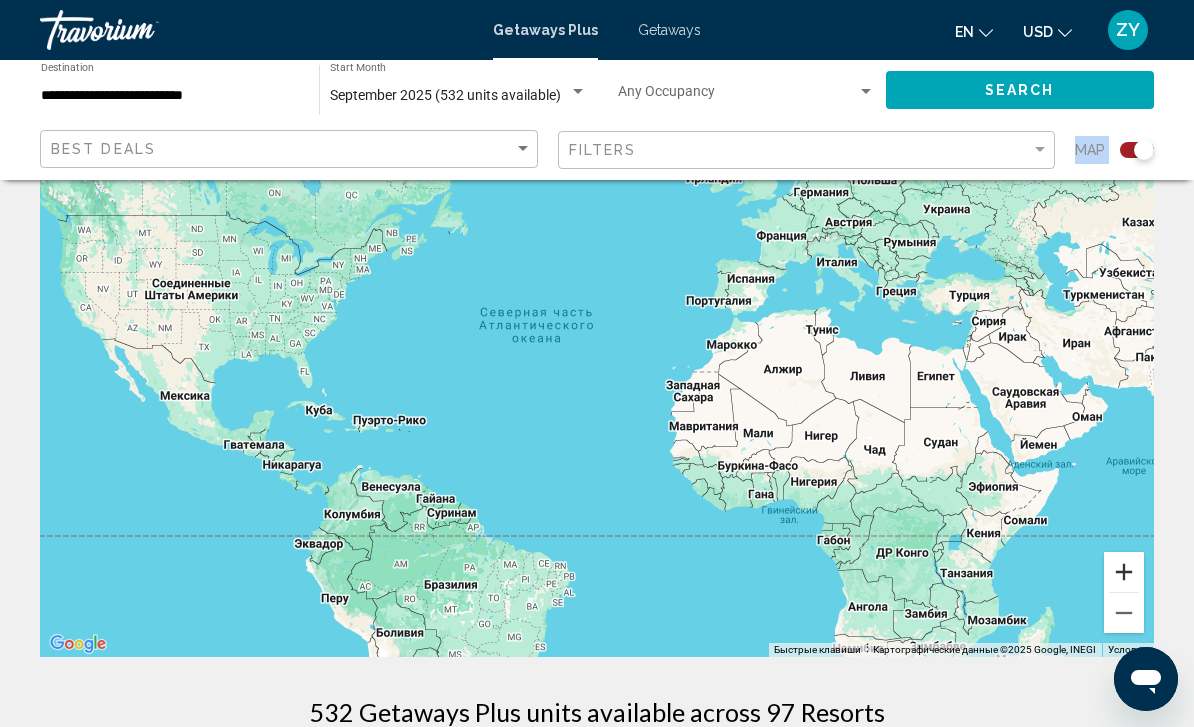 click at bounding box center (1124, 572) 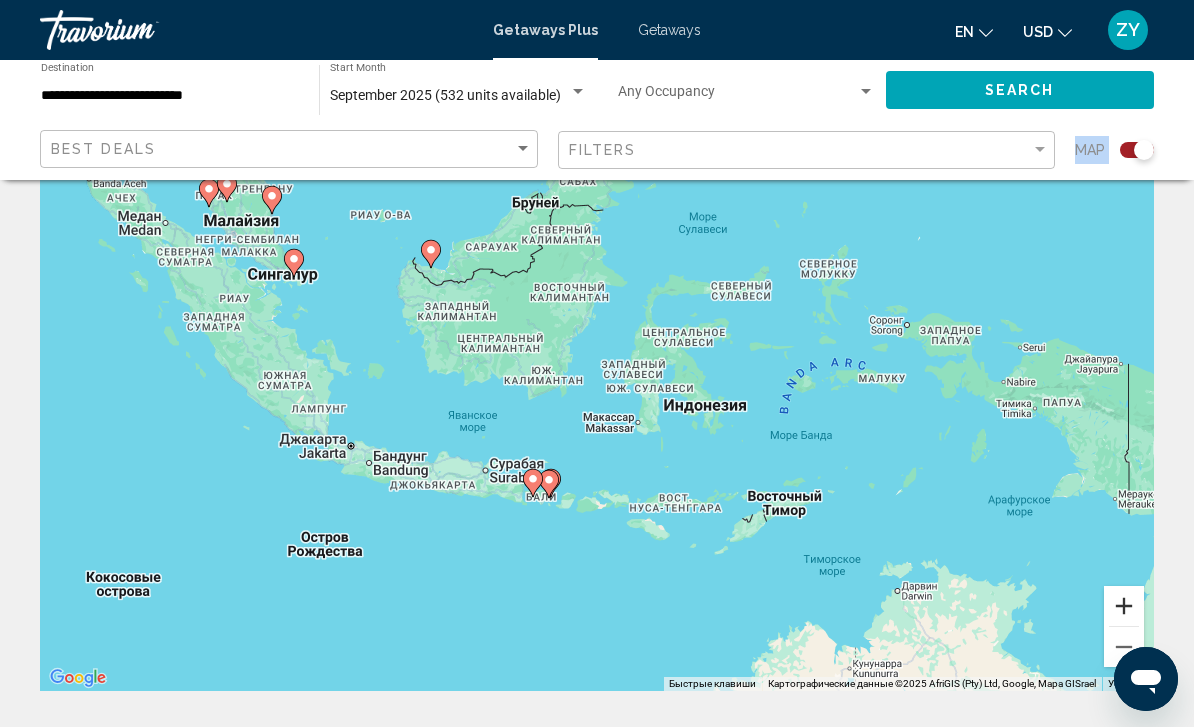 scroll, scrollTop: 105, scrollLeft: 0, axis: vertical 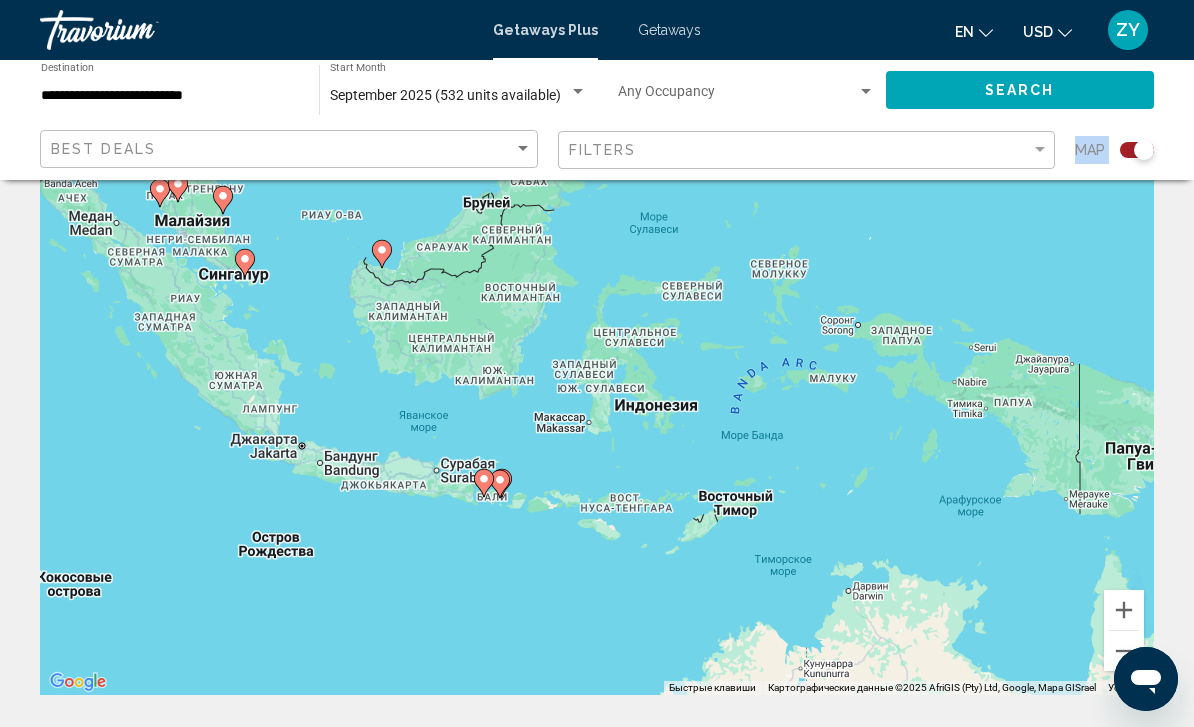 click on "Для навигации по карте с помощью жестов дважды нажмите на карту и, удерживая палец, перетаскивайте ее. ← Переместить влево → Переместить вправо ↑ Переместить вверх ↓ Переместить вниз + Приблизить - Уменьшить Home Переместить влево на 75 % End Переместить вправо на 75 % Предыдущая страница Переместить вверх на 75 % Следующая страница Переместить вниз на 75 % Для навигации используйте клавиши со стрелками. Чтобы переместить карту, проведите по ней двумя пальцами Быстрые клавиши Картографические данные Картографические данные ©2025 AfriGIS (Pty) Ltd, Google, Mapa GISrael 200 км   90%  1" at bounding box center (597, 2390) 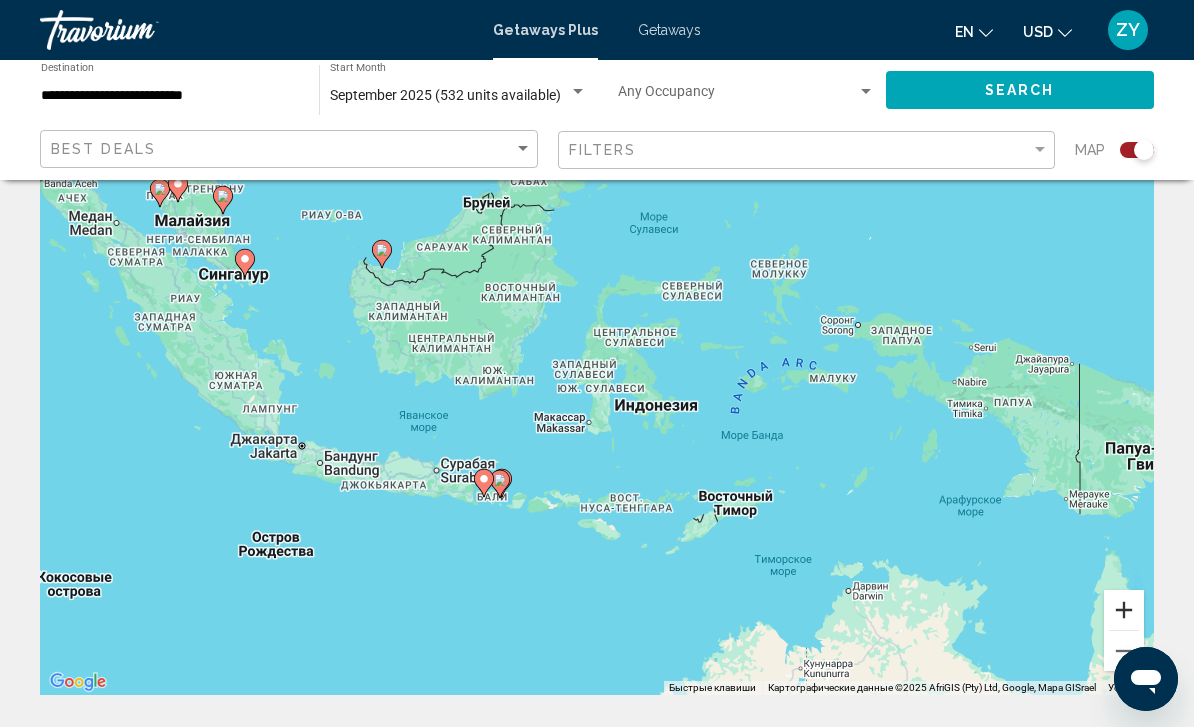 click at bounding box center (1124, 610) 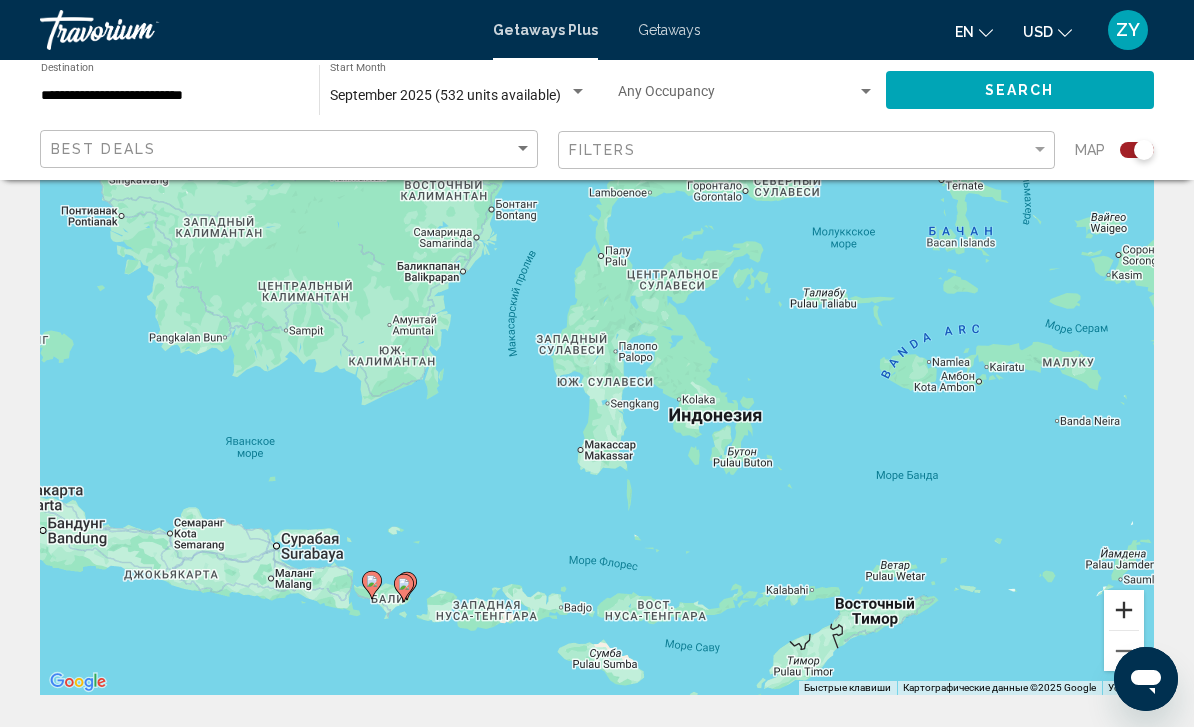 click at bounding box center [1124, 610] 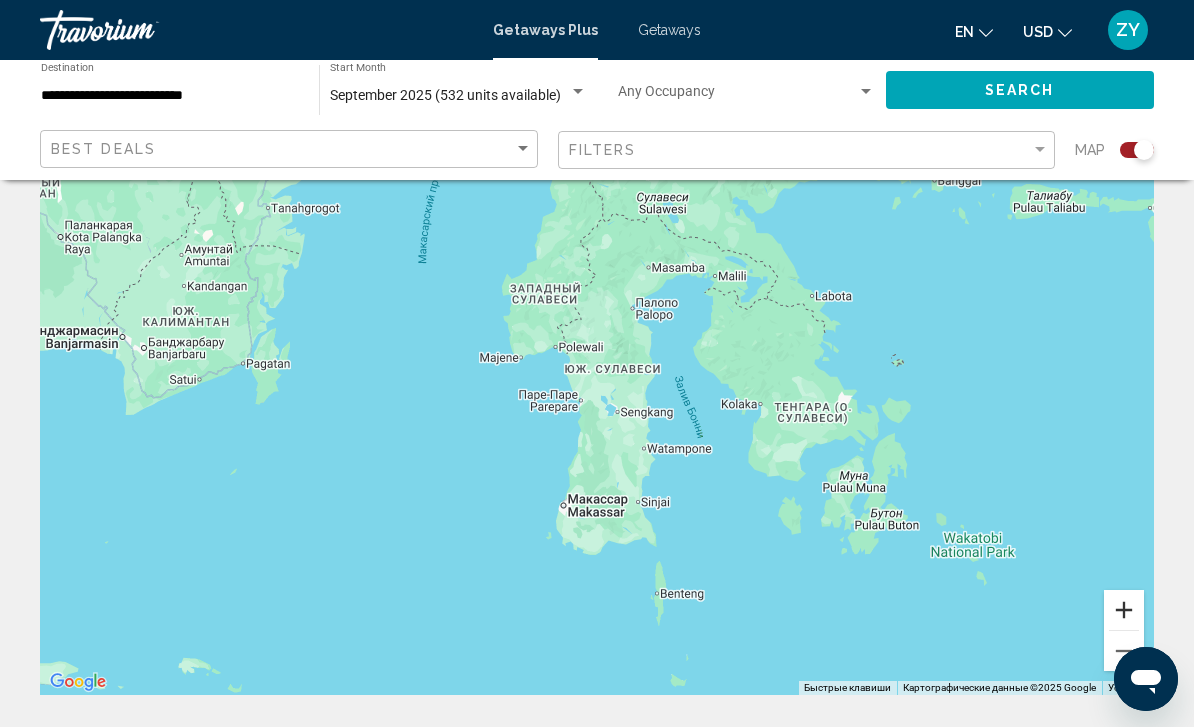 click at bounding box center (1124, 610) 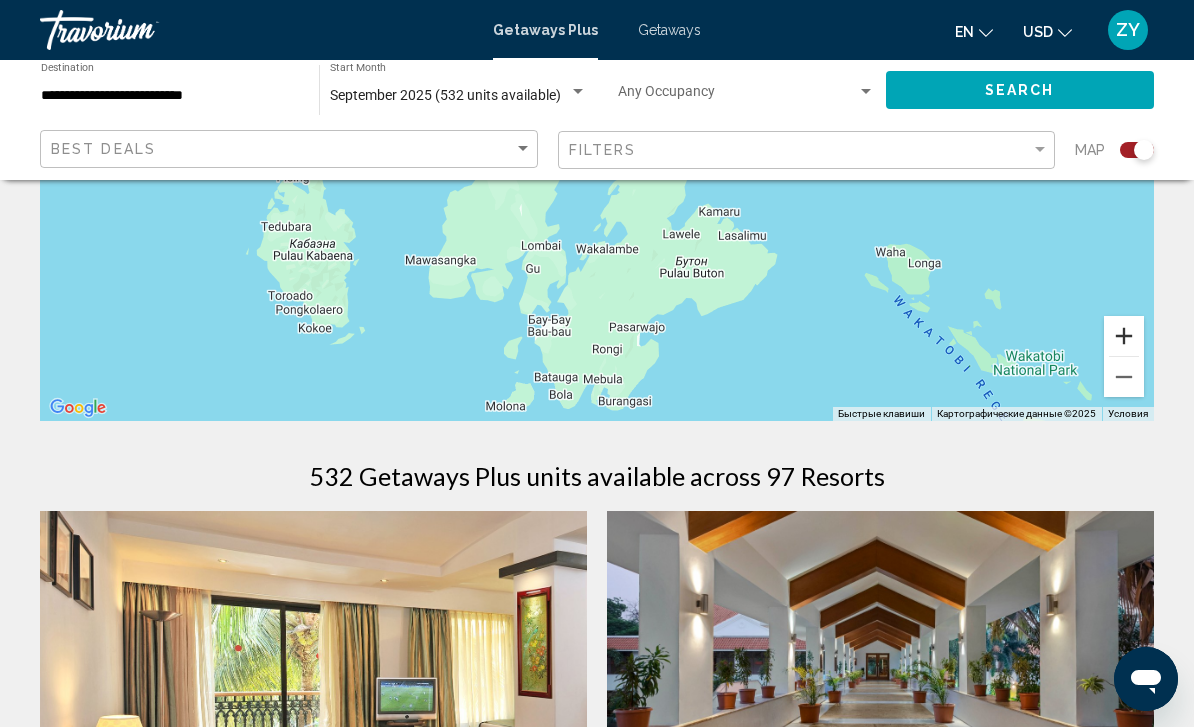 scroll, scrollTop: 378, scrollLeft: 0, axis: vertical 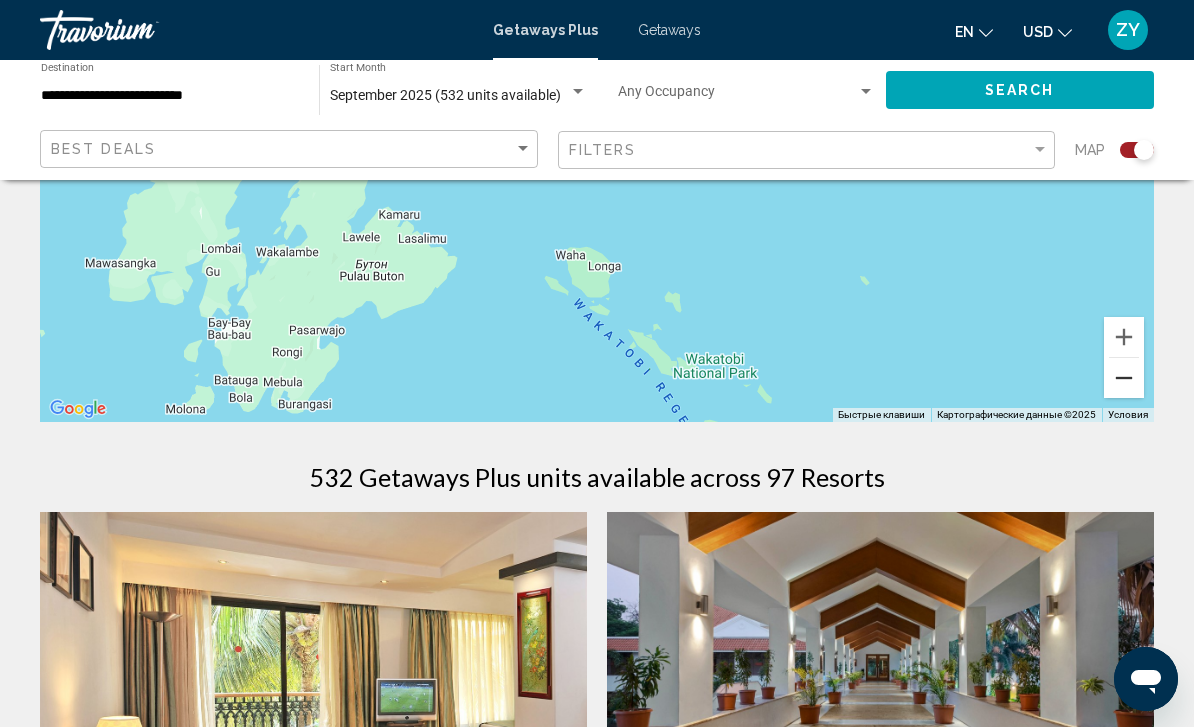 click at bounding box center [1124, 378] 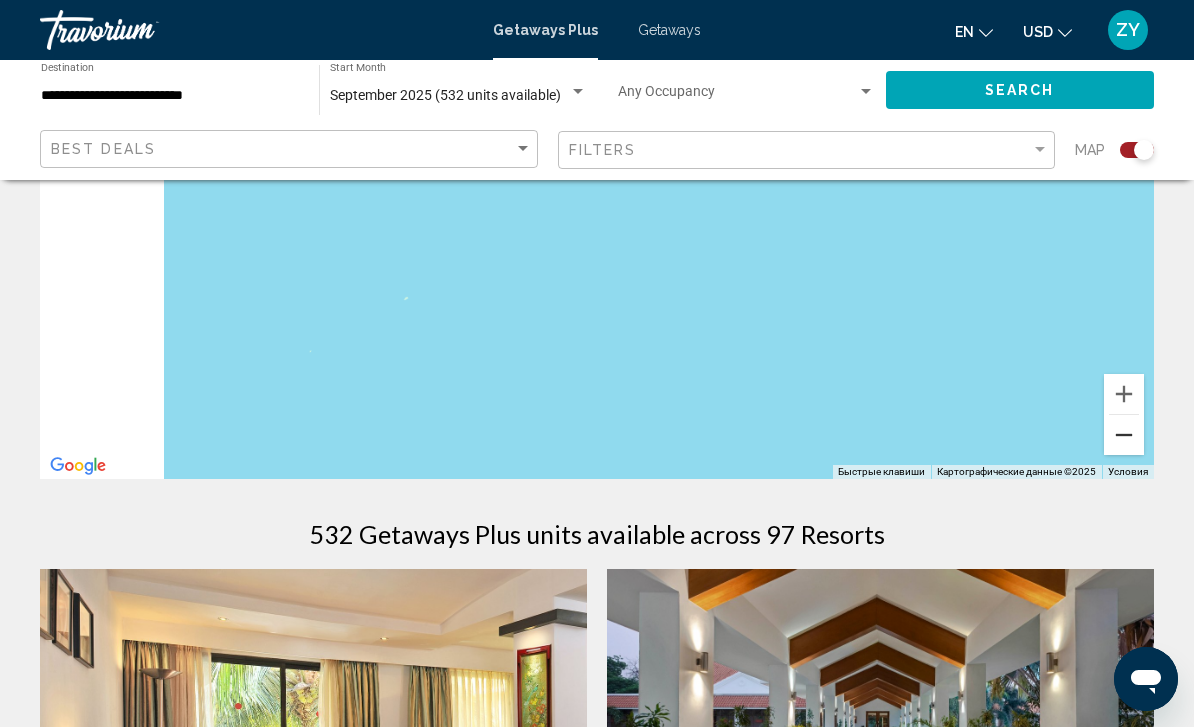 scroll, scrollTop: 193, scrollLeft: 0, axis: vertical 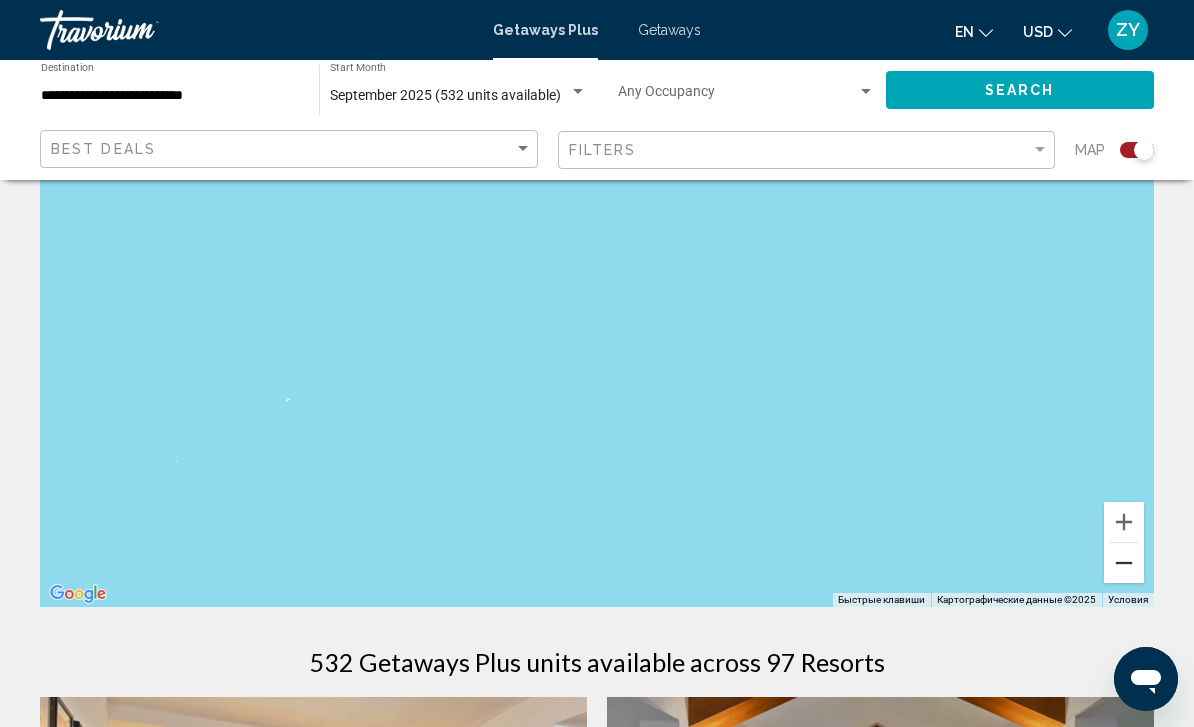 click at bounding box center (1124, 563) 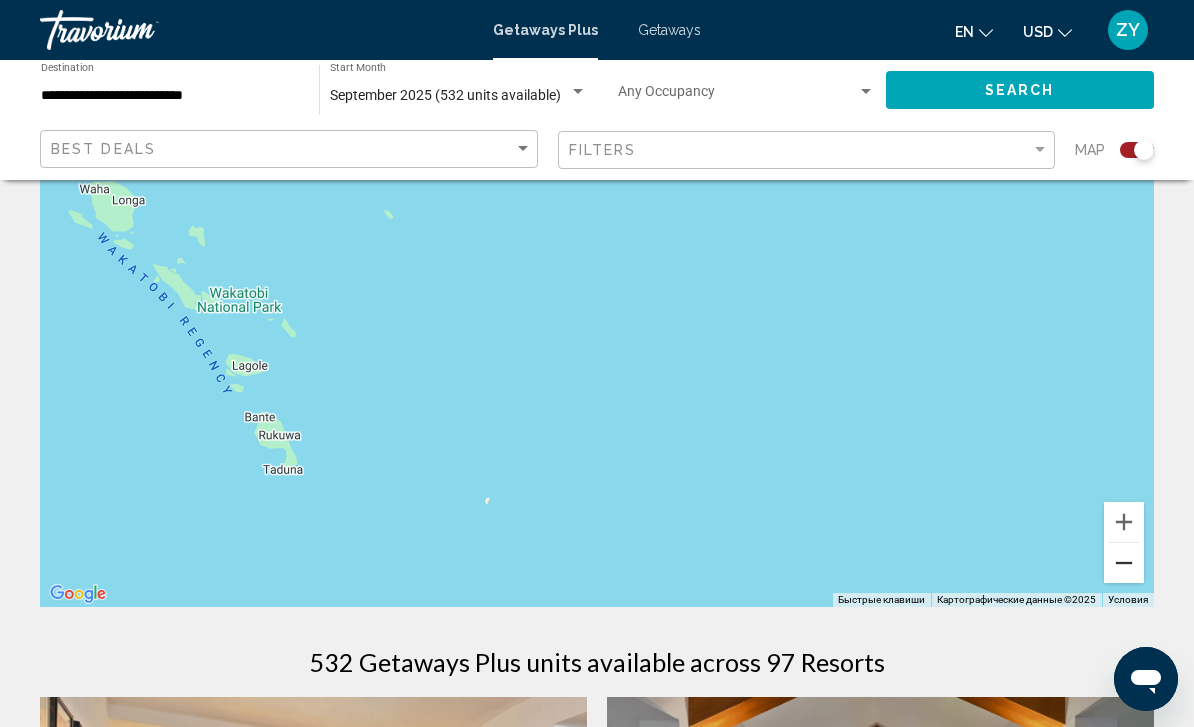 click at bounding box center [1124, 563] 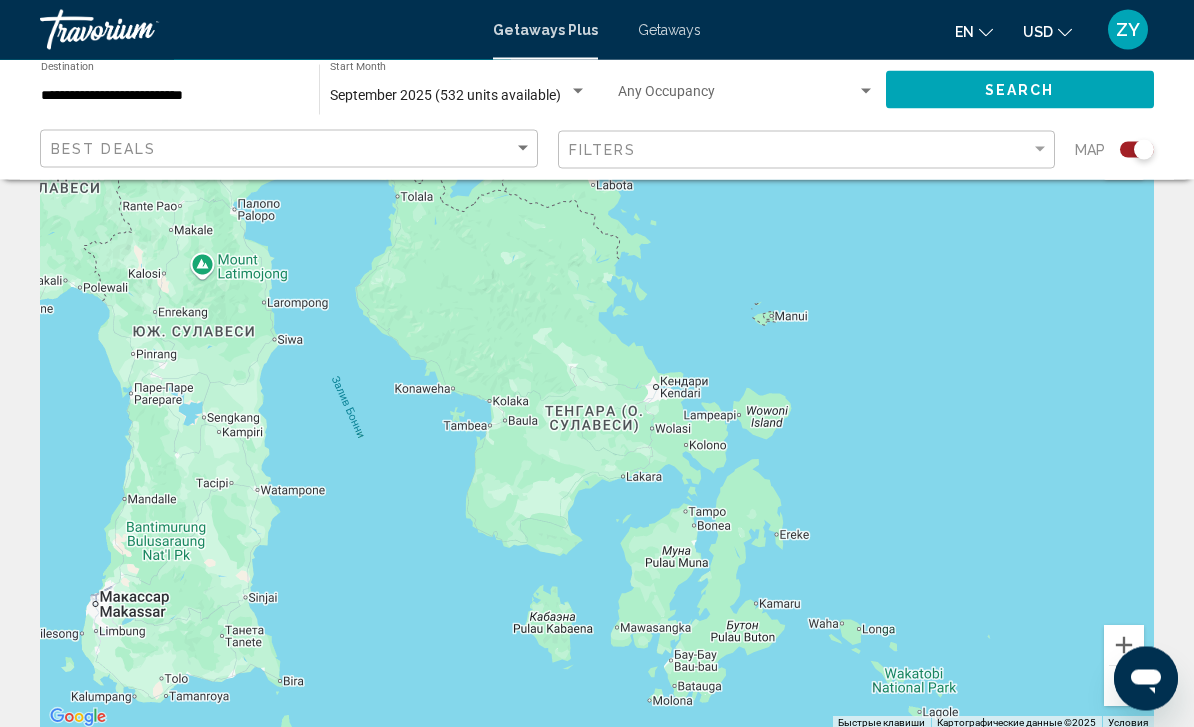 scroll, scrollTop: 74, scrollLeft: 0, axis: vertical 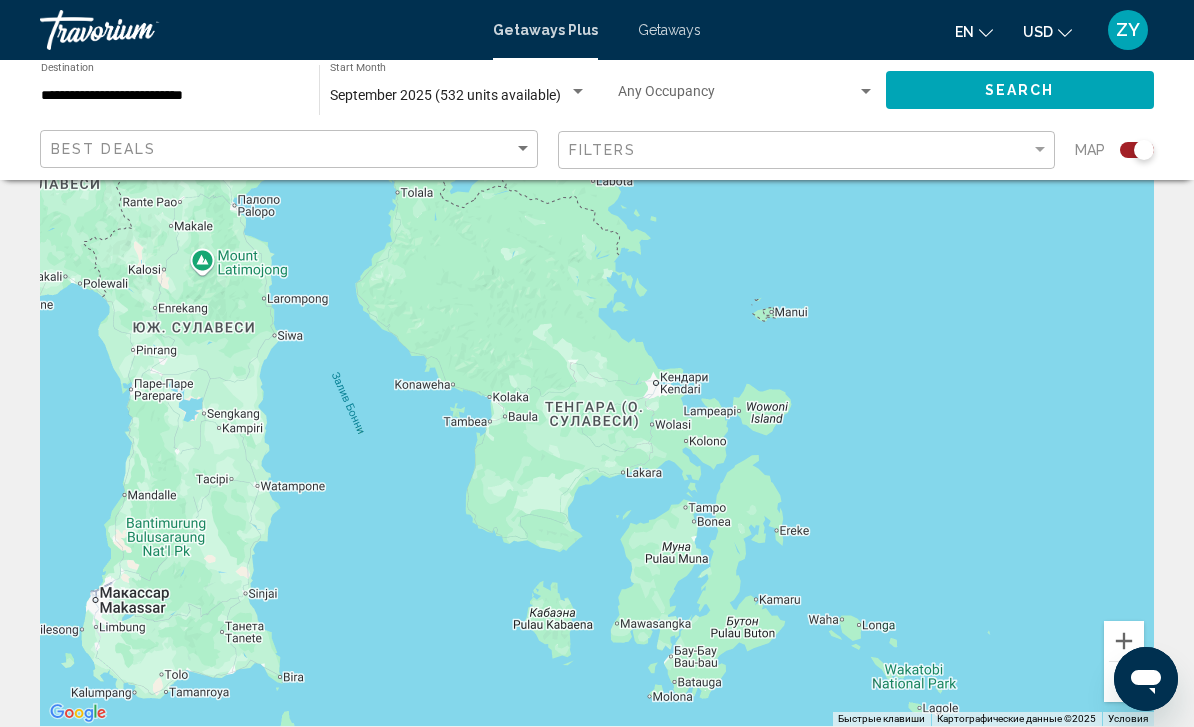 click at bounding box center [1124, 682] 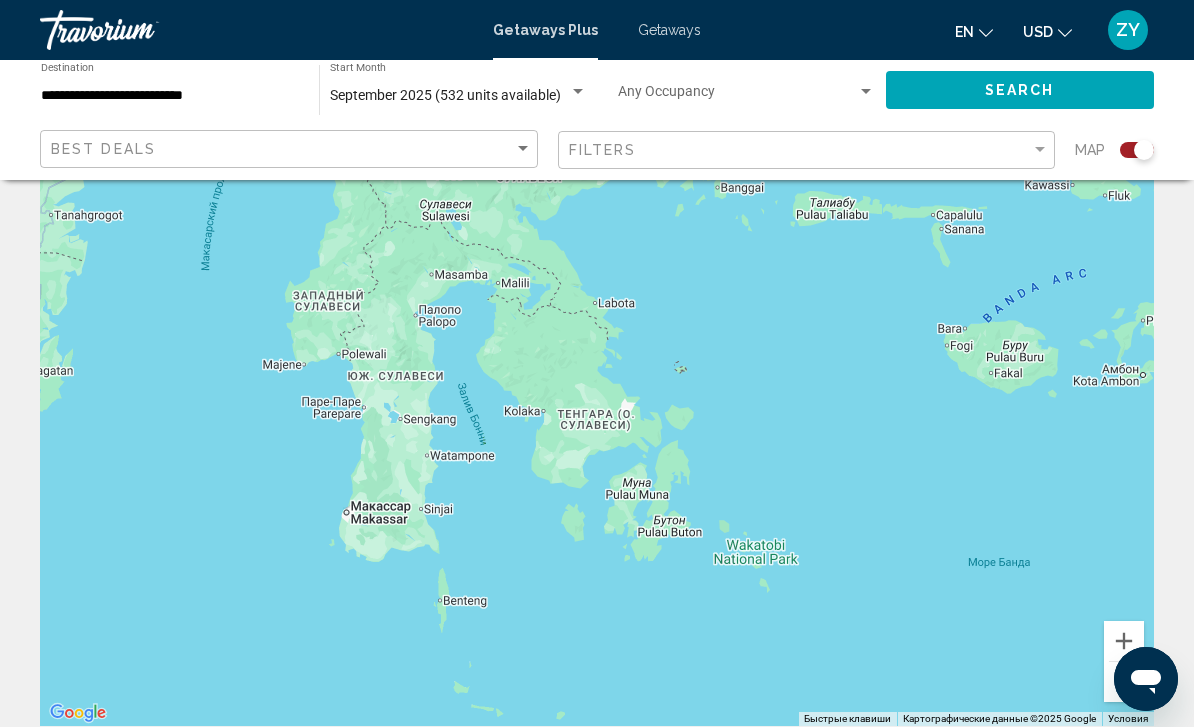 click at bounding box center [1124, 682] 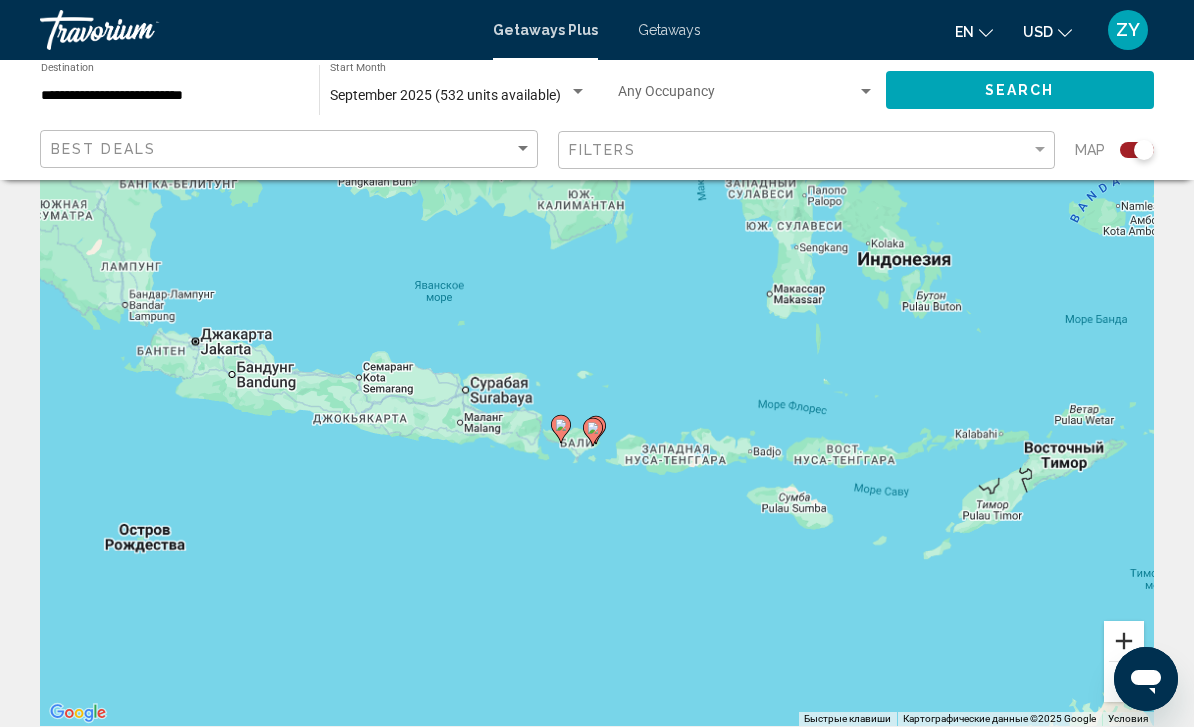 click at bounding box center (1124, 641) 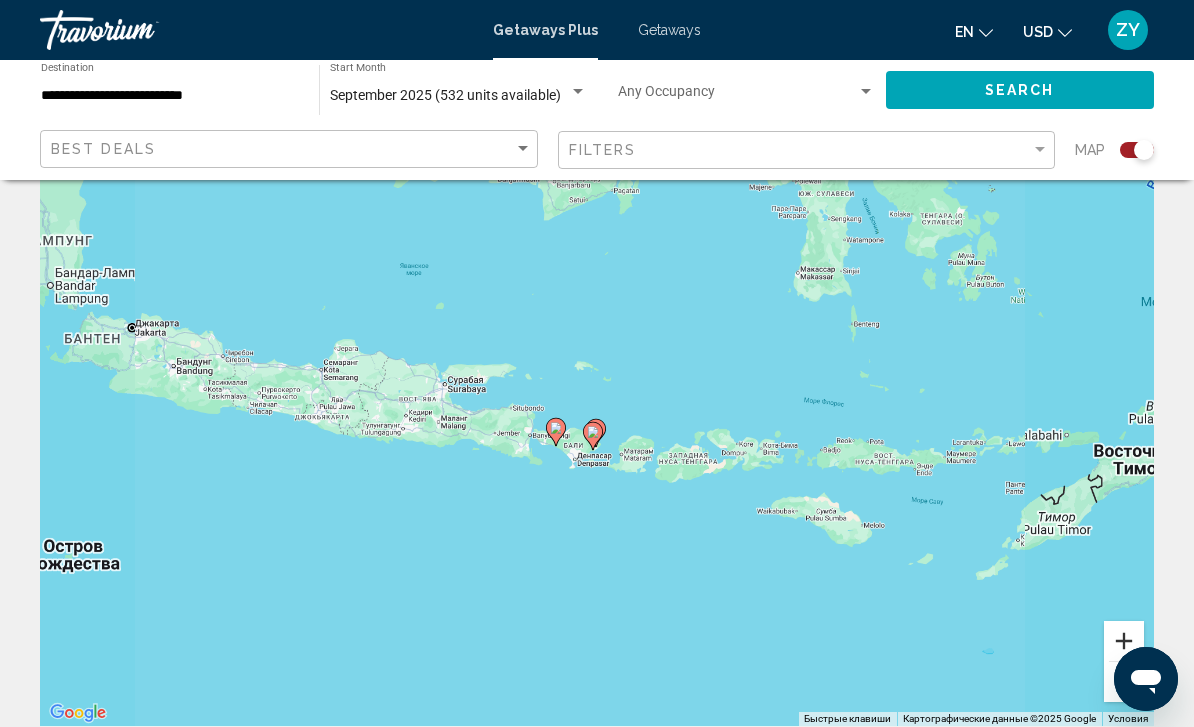 click on "Для навигации используйте клавиши со стрелками. Чтобы активировать перетаскивание с помощью клавиатуры, нажмите Alt + Ввод. После этого перемещайте маркер, используя клавиши со стрелками. Чтобы завершить перетаскивание, нажмите клавишу Ввод. Чтобы отменить действие, нажмите клавишу Esc." at bounding box center [597, 426] 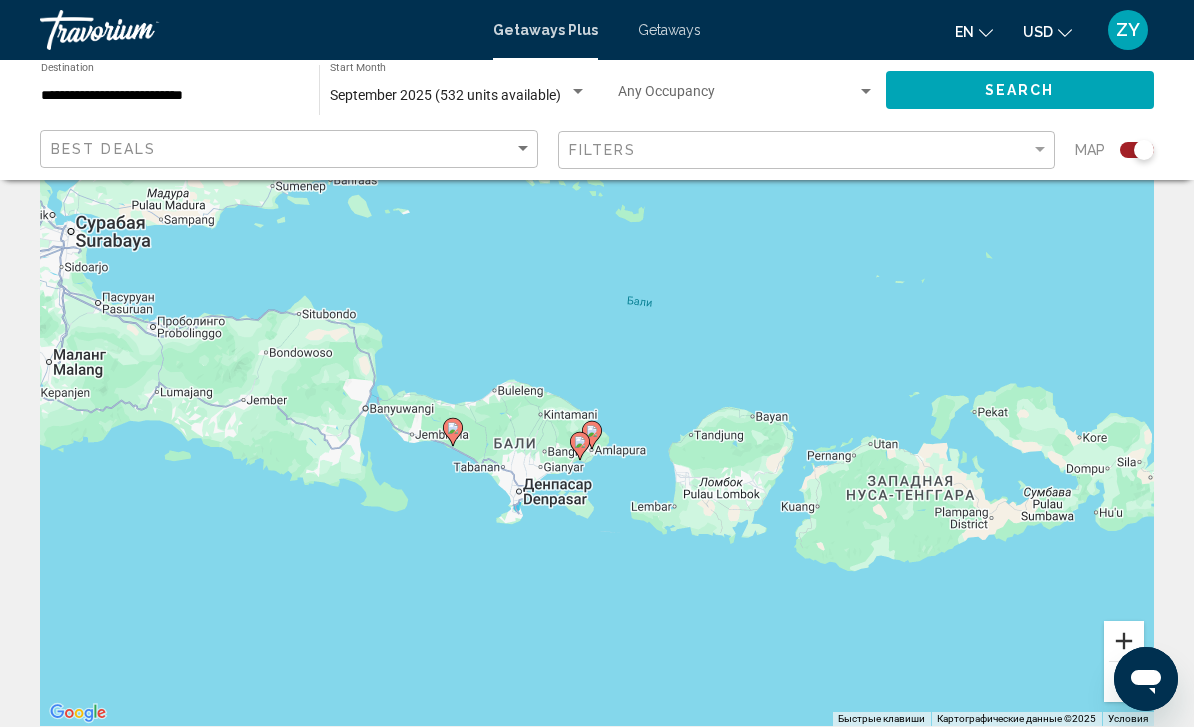 click at bounding box center [1124, 641] 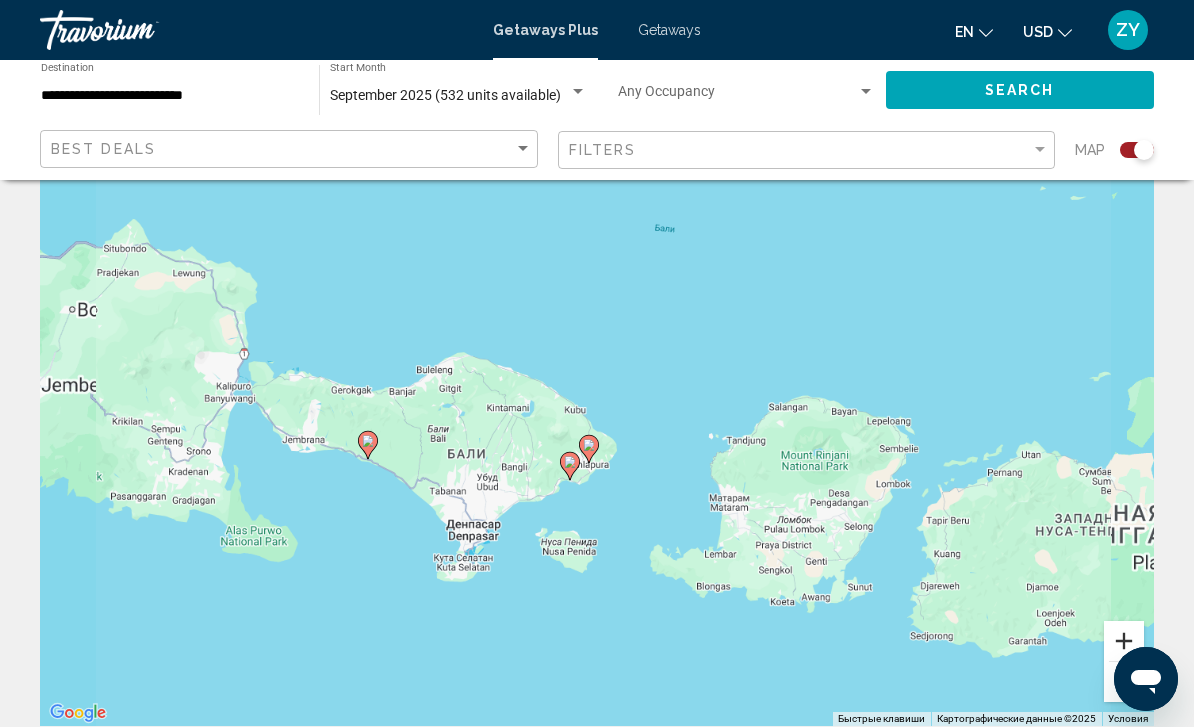 click at bounding box center [1124, 641] 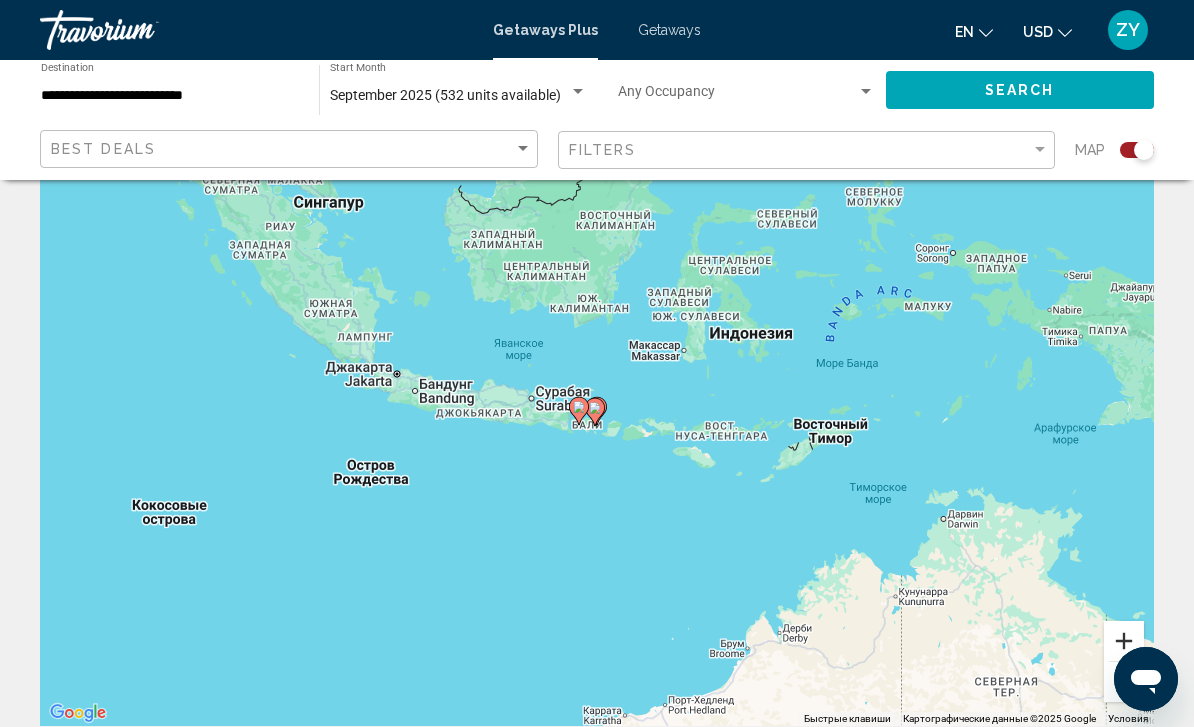 click at bounding box center [1124, 641] 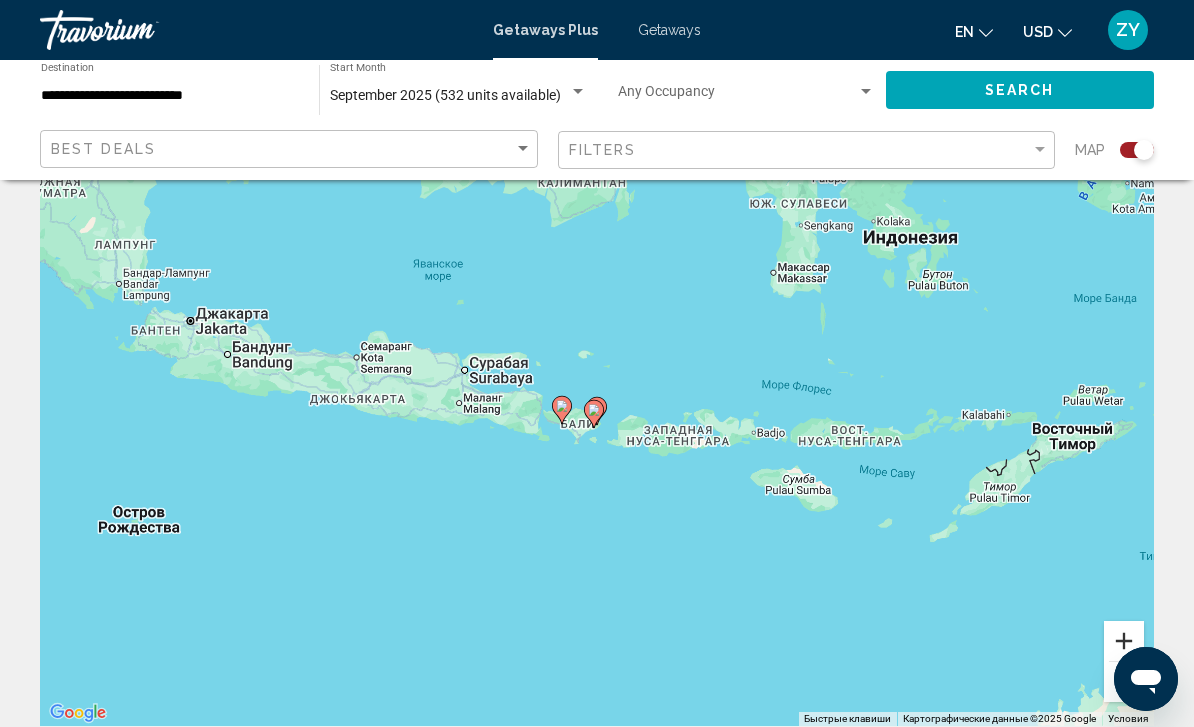click at bounding box center (1124, 641) 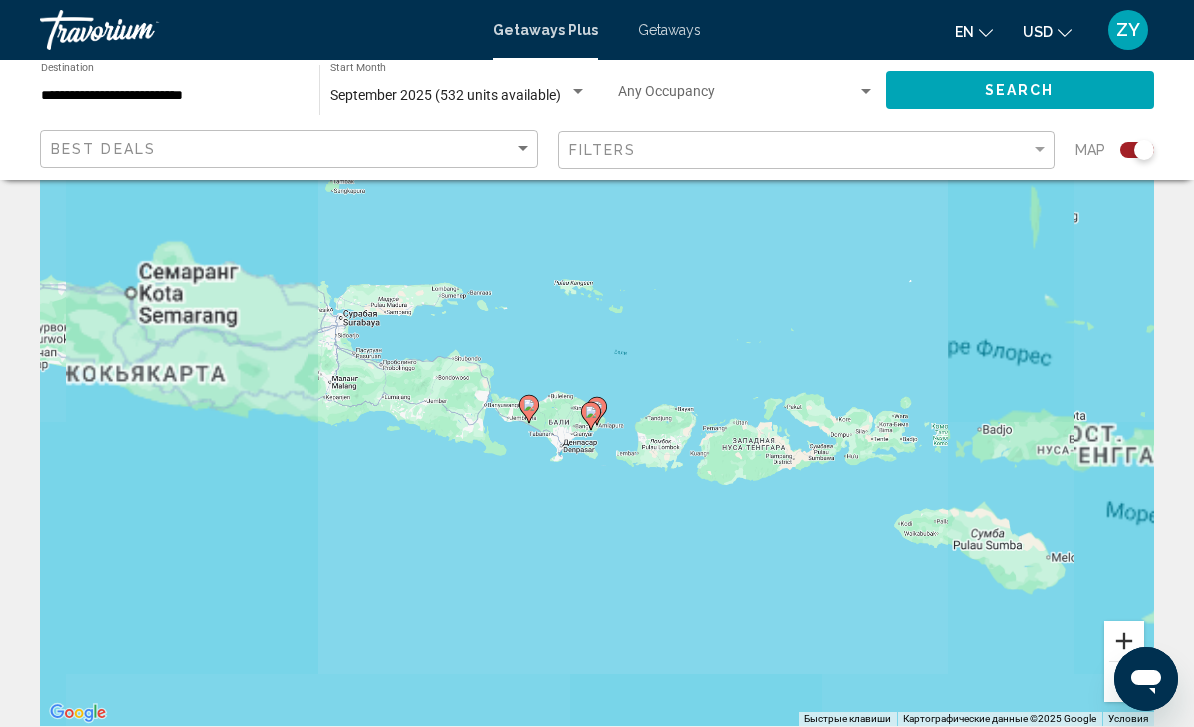 click at bounding box center [1124, 641] 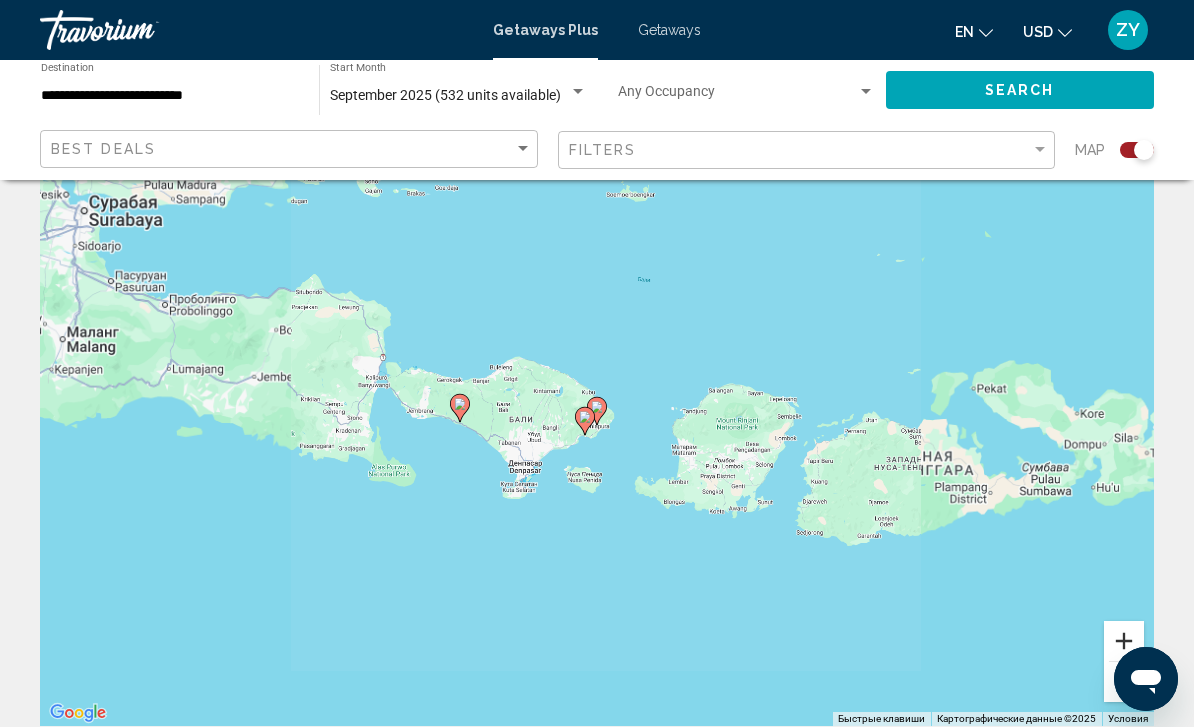 click at bounding box center (1124, 641) 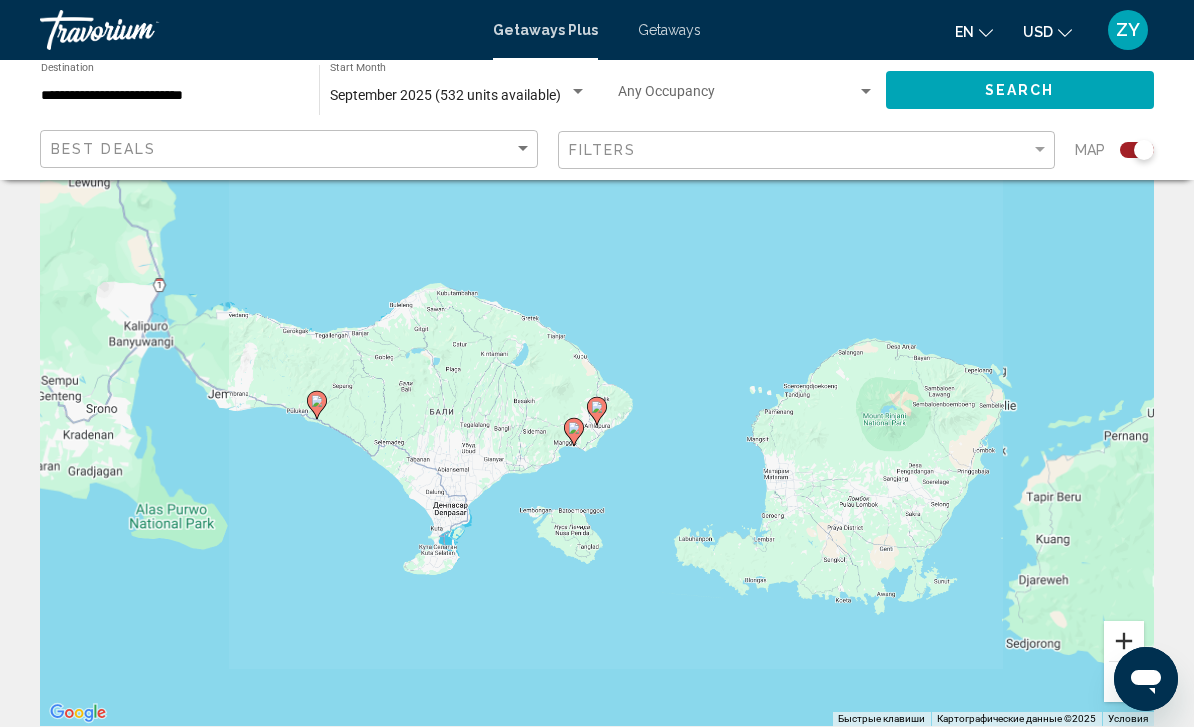 click at bounding box center (1124, 641) 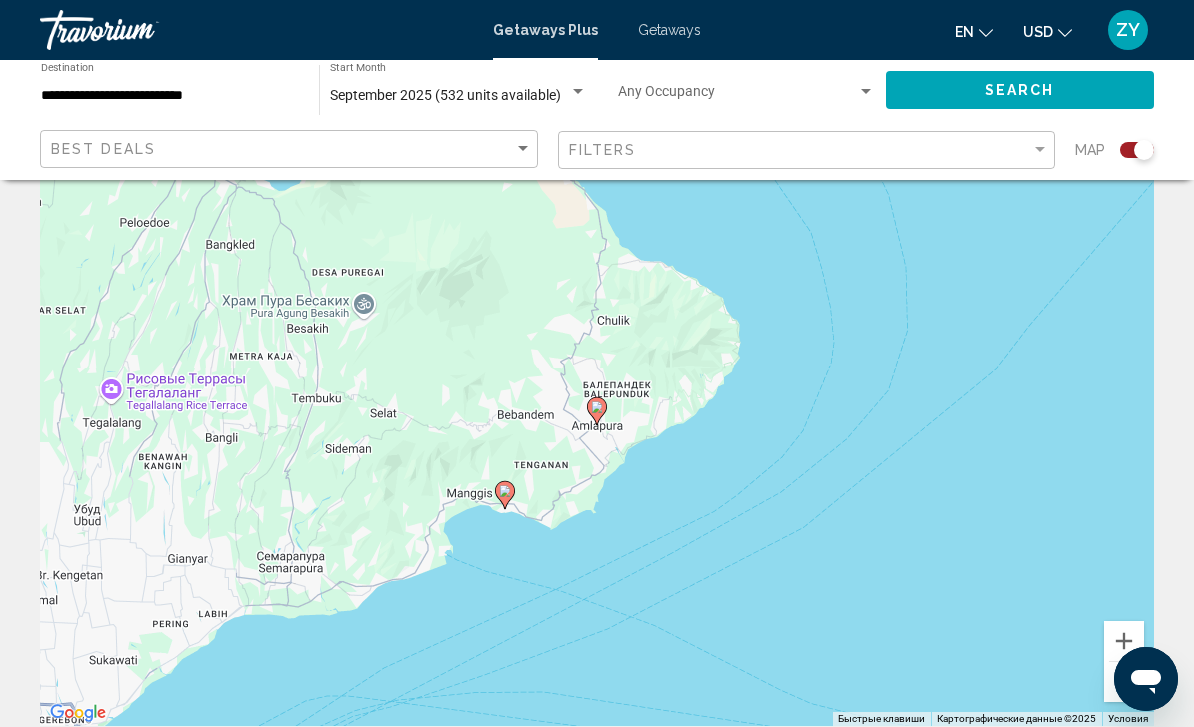 click 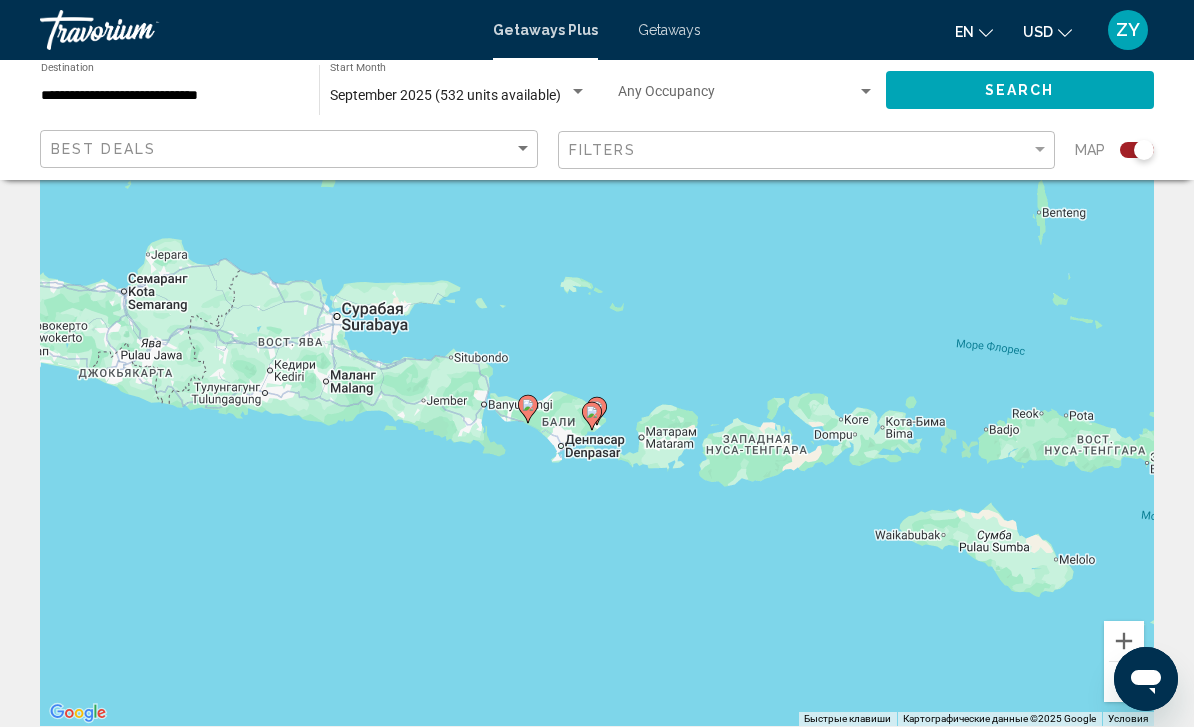 click 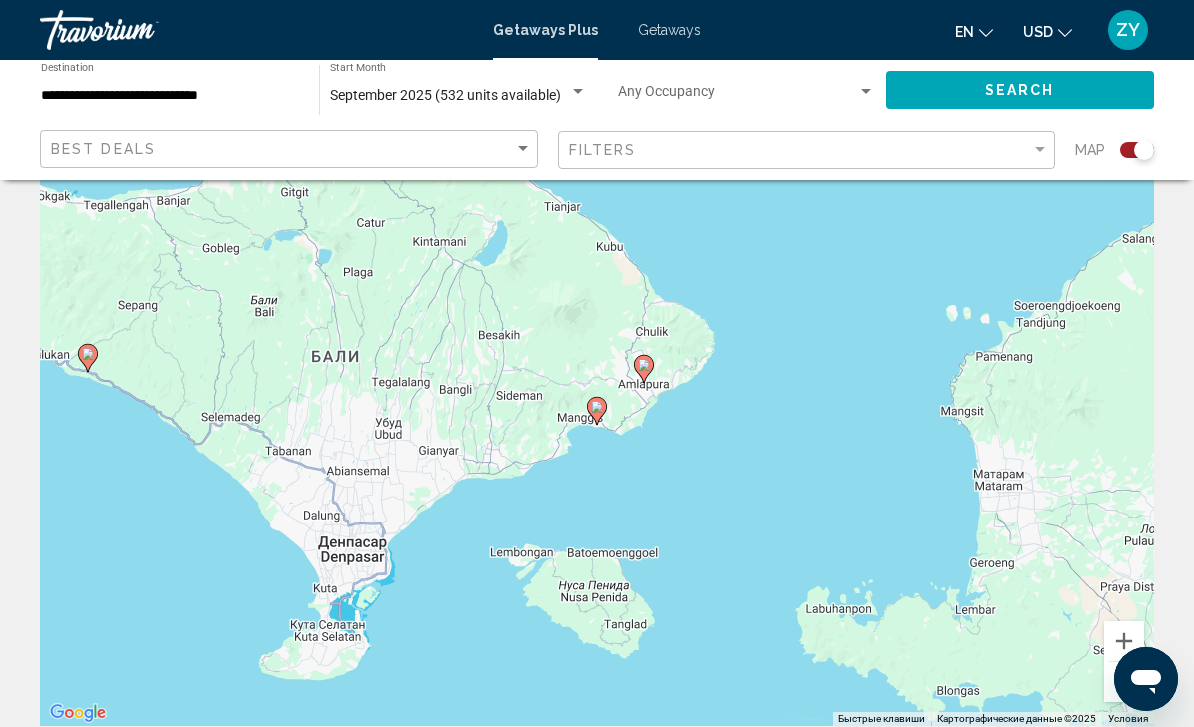 click 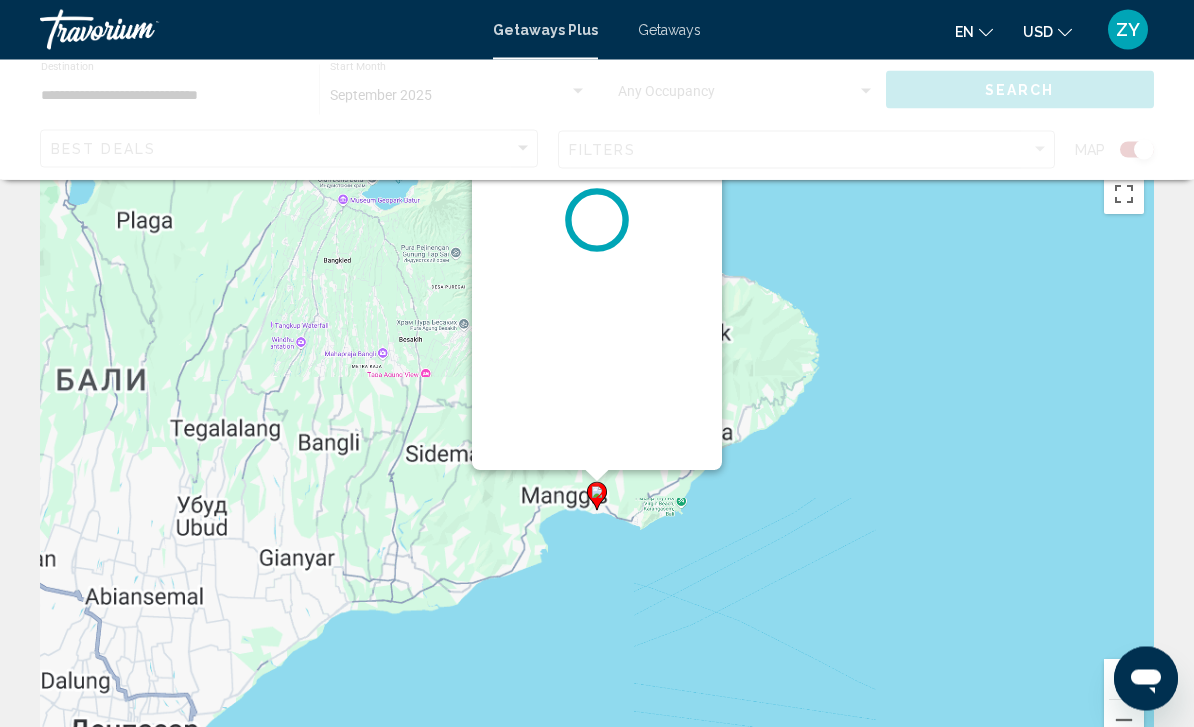 scroll, scrollTop: 0, scrollLeft: 0, axis: both 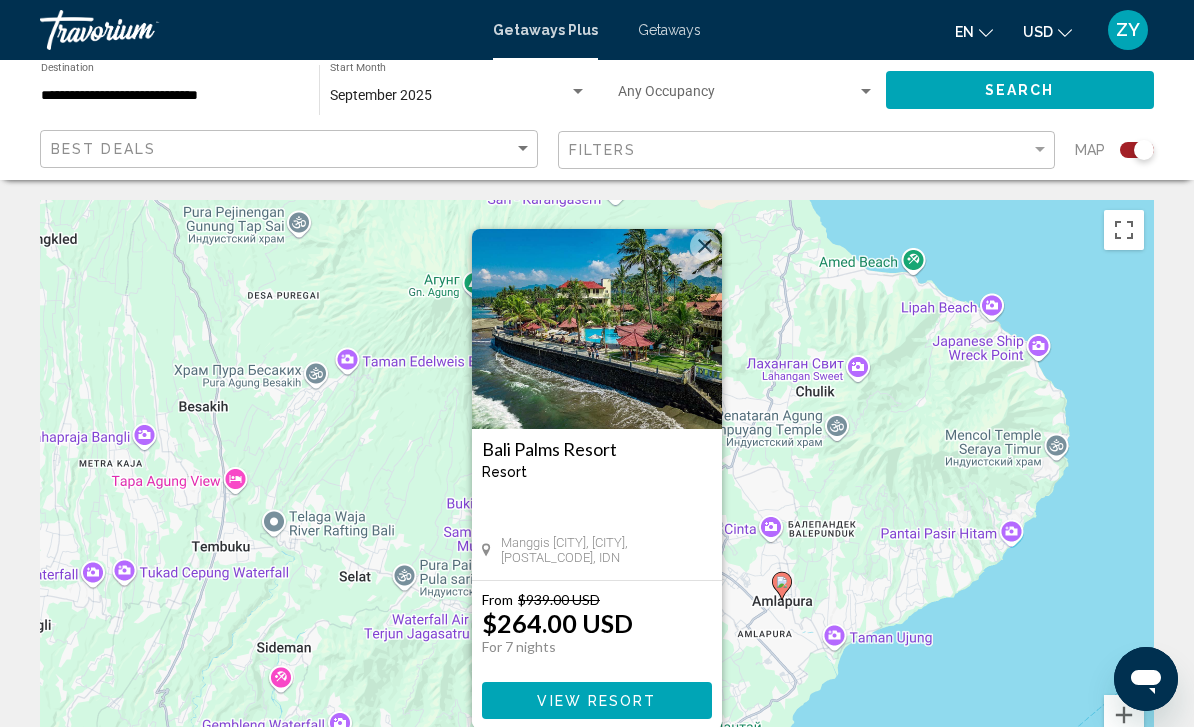 click 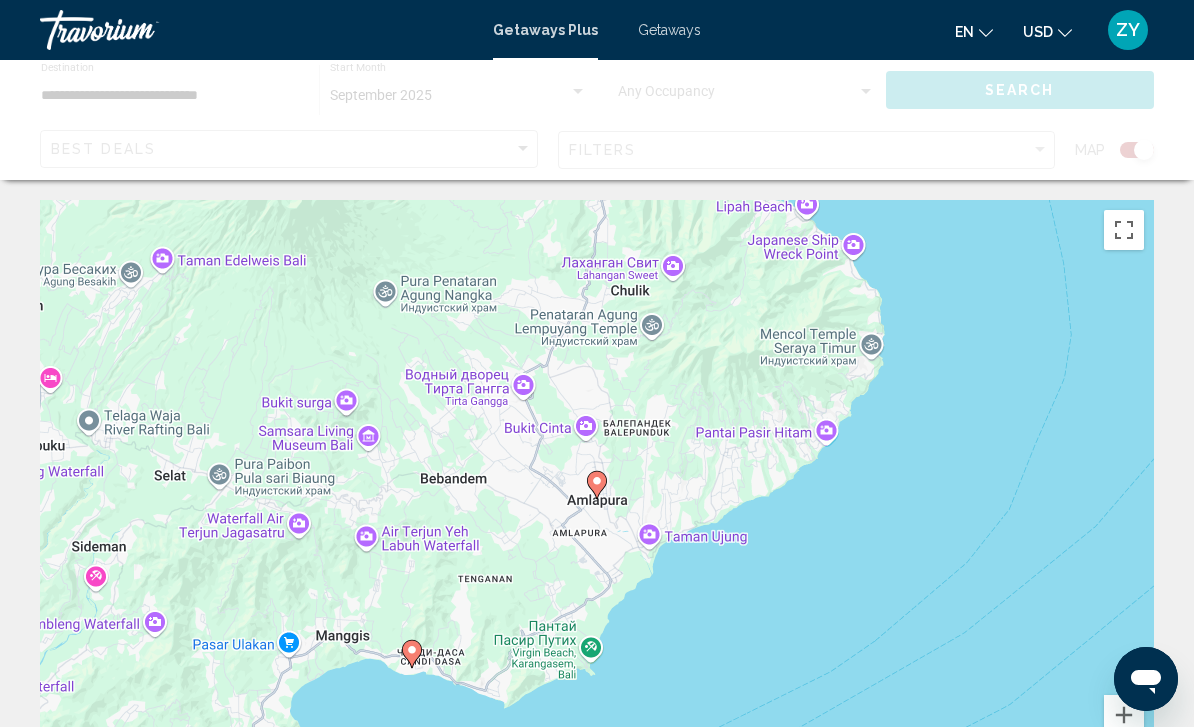 click 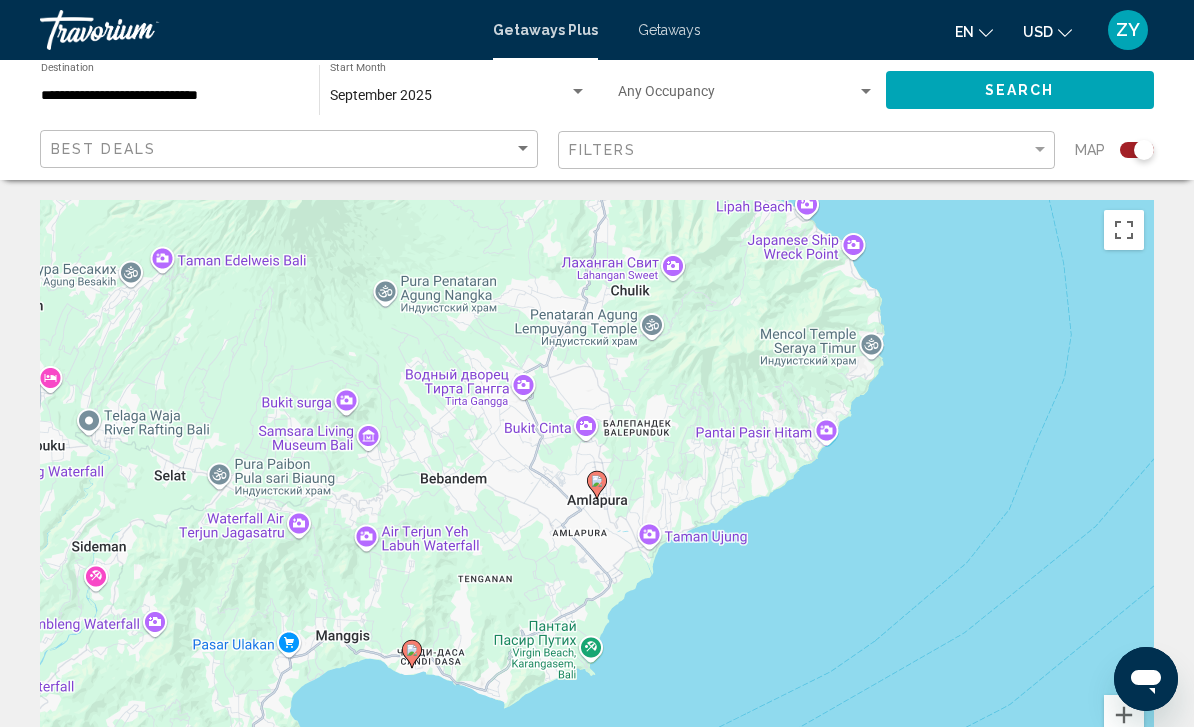 click 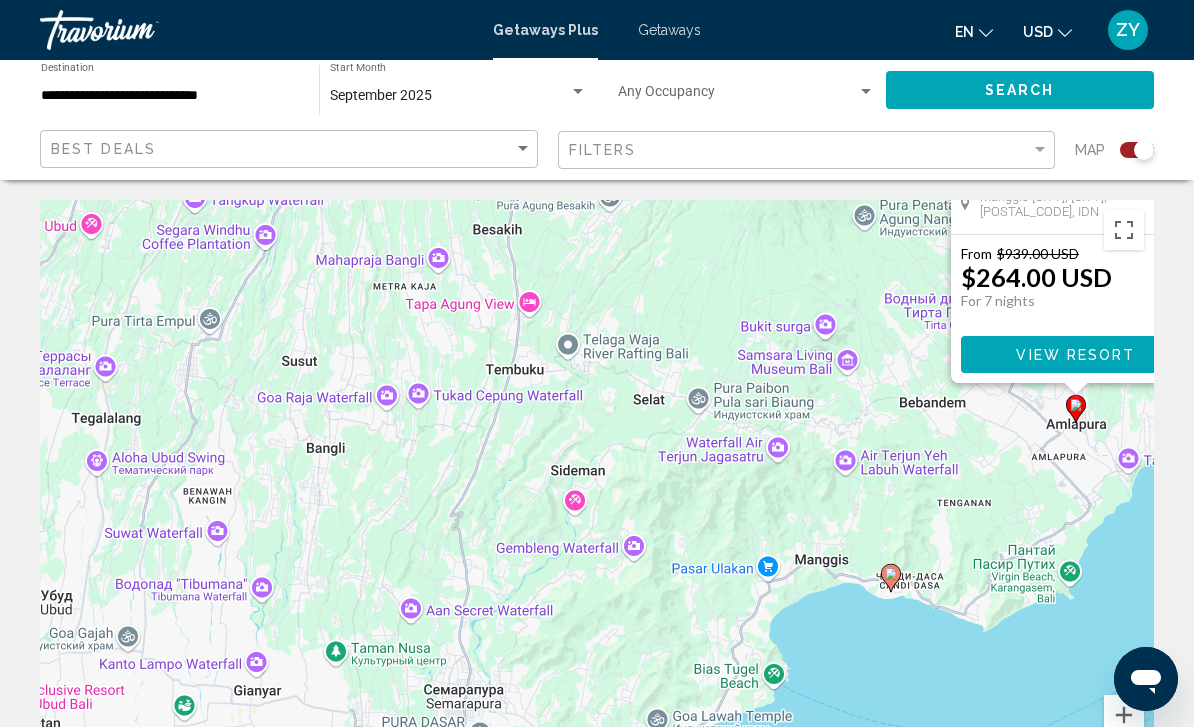 drag, startPoint x: 293, startPoint y: 542, endPoint x: 784, endPoint y: 196, distance: 600.6638 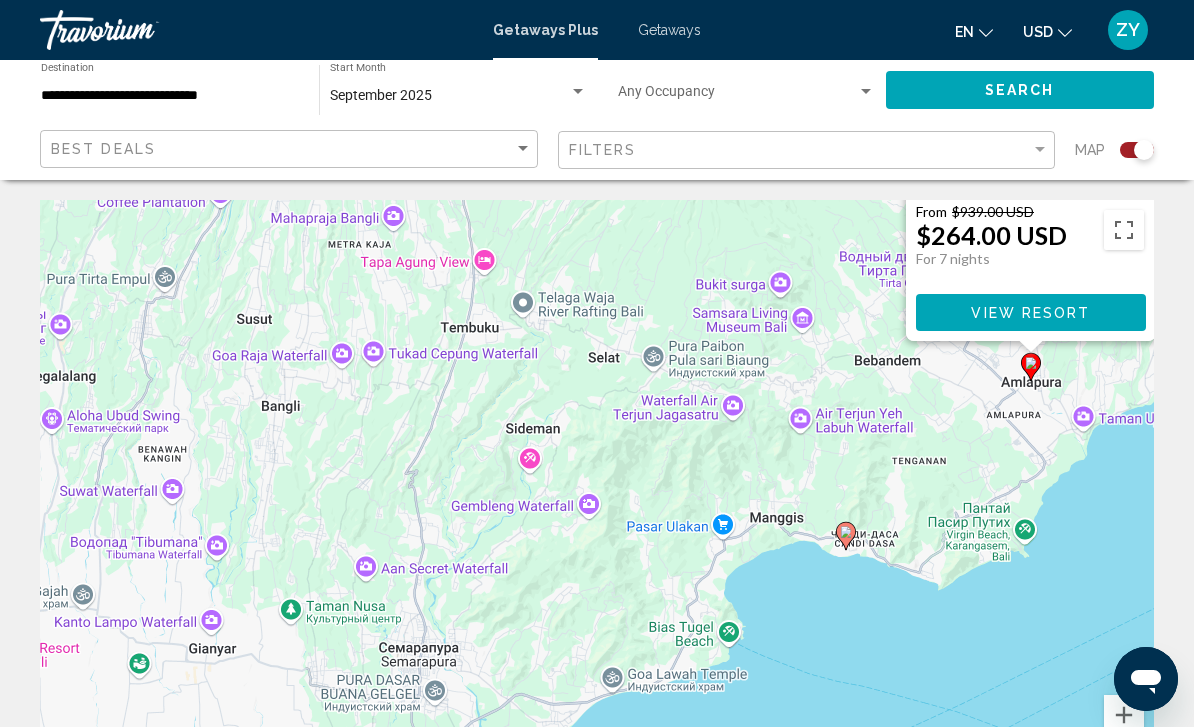 drag, startPoint x: 718, startPoint y: 478, endPoint x: 678, endPoint y: 435, distance: 58.728188 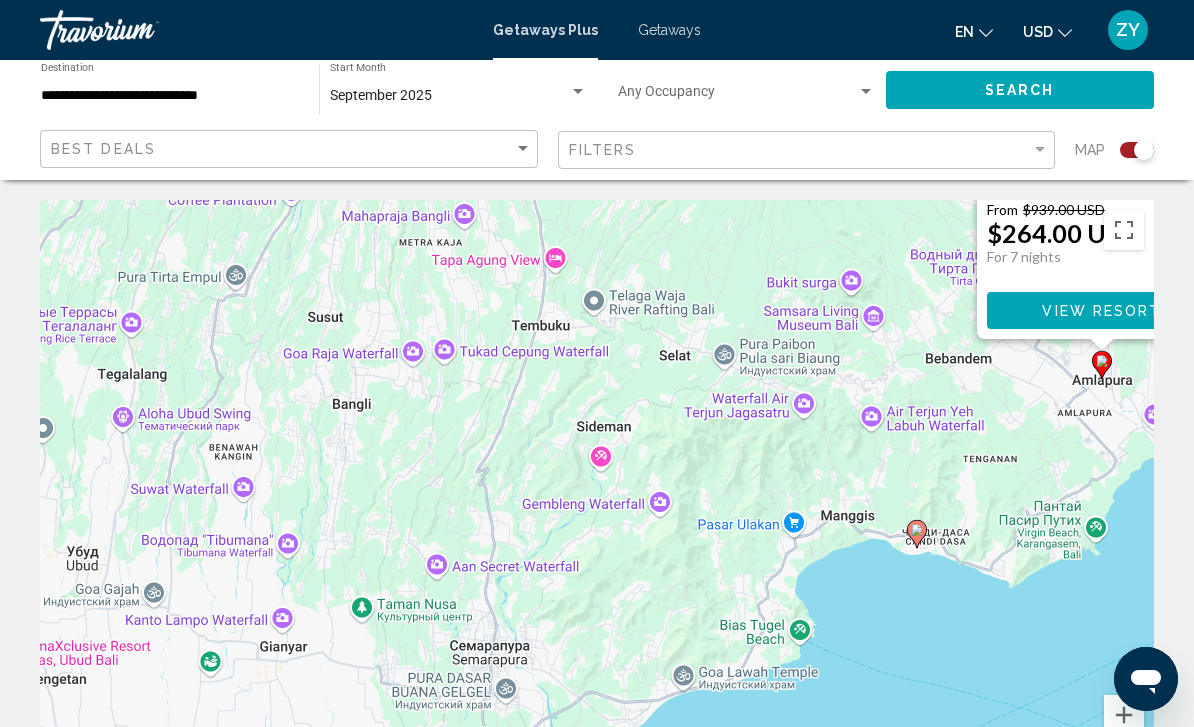 drag, startPoint x: 657, startPoint y: 452, endPoint x: 855, endPoint y: 451, distance: 198.00252 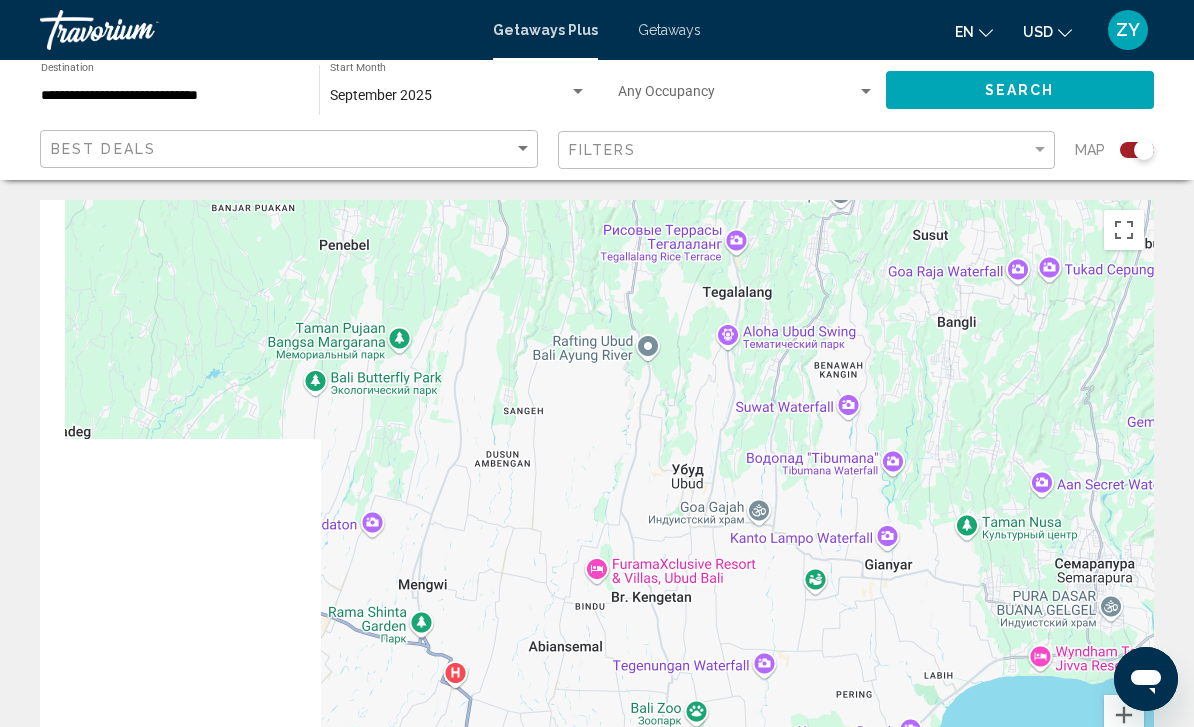 drag, startPoint x: 539, startPoint y: 458, endPoint x: 1010, endPoint y: 336, distance: 486.54395 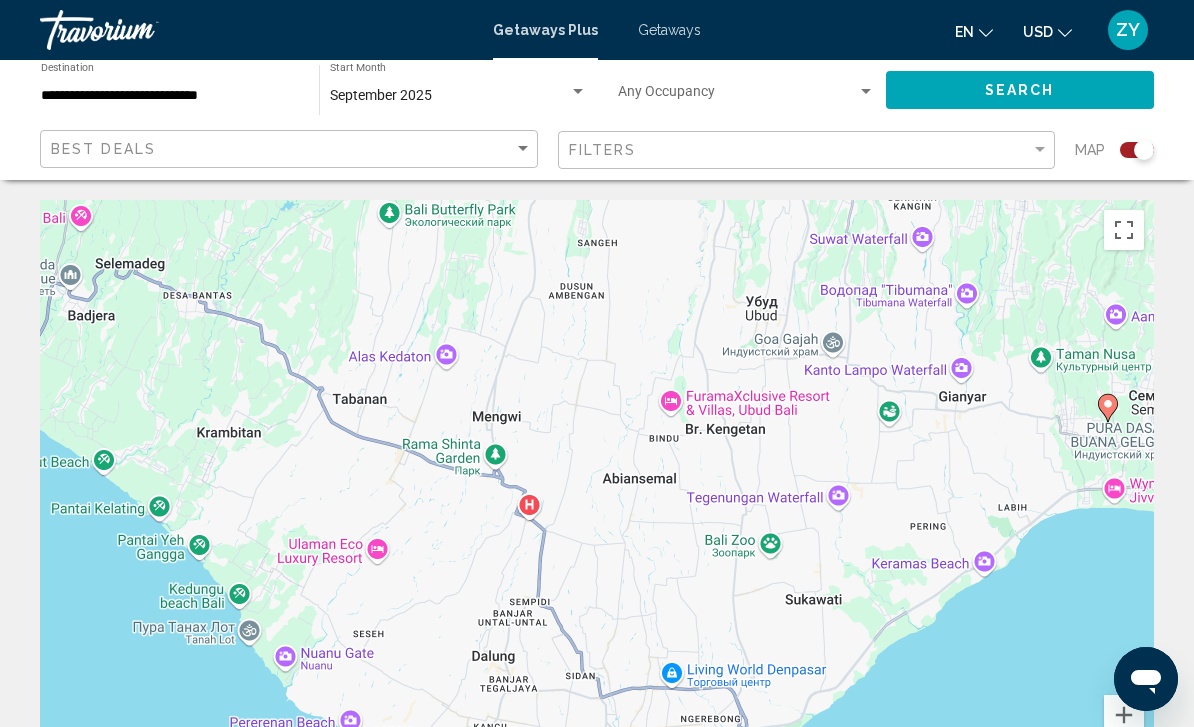 drag, startPoint x: 737, startPoint y: 587, endPoint x: 633, endPoint y: 452, distance: 170.4142 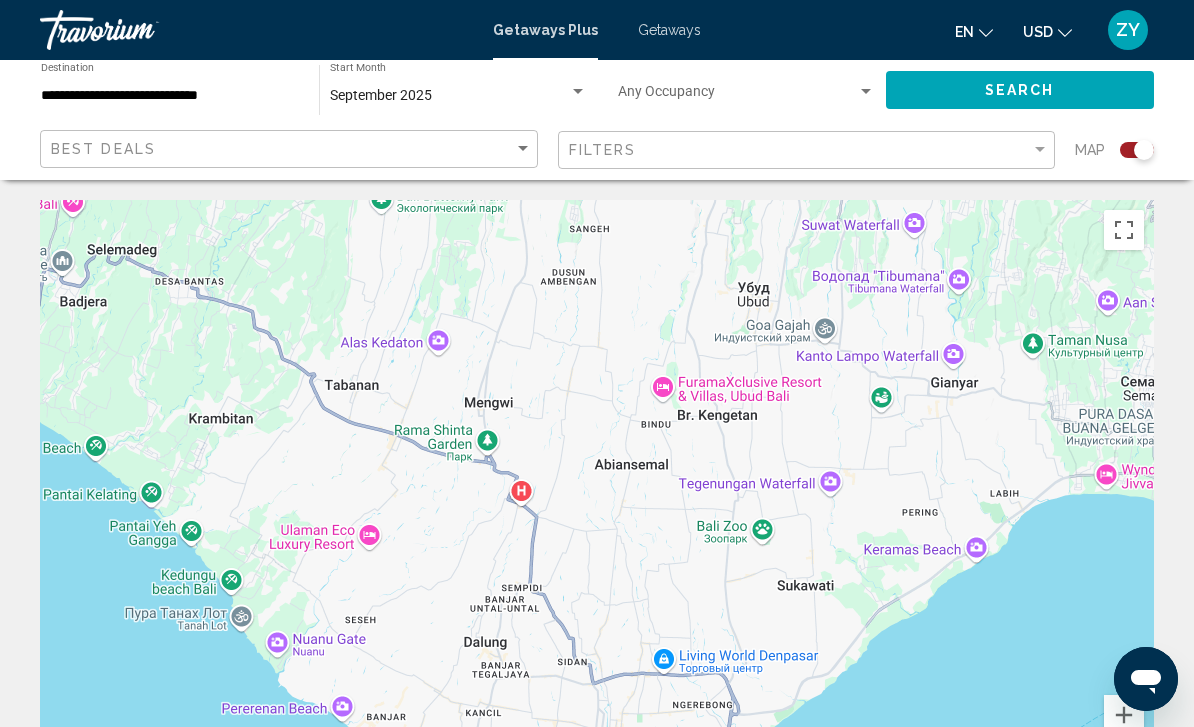 drag, startPoint x: 589, startPoint y: 424, endPoint x: 506, endPoint y: 324, distance: 129.95769 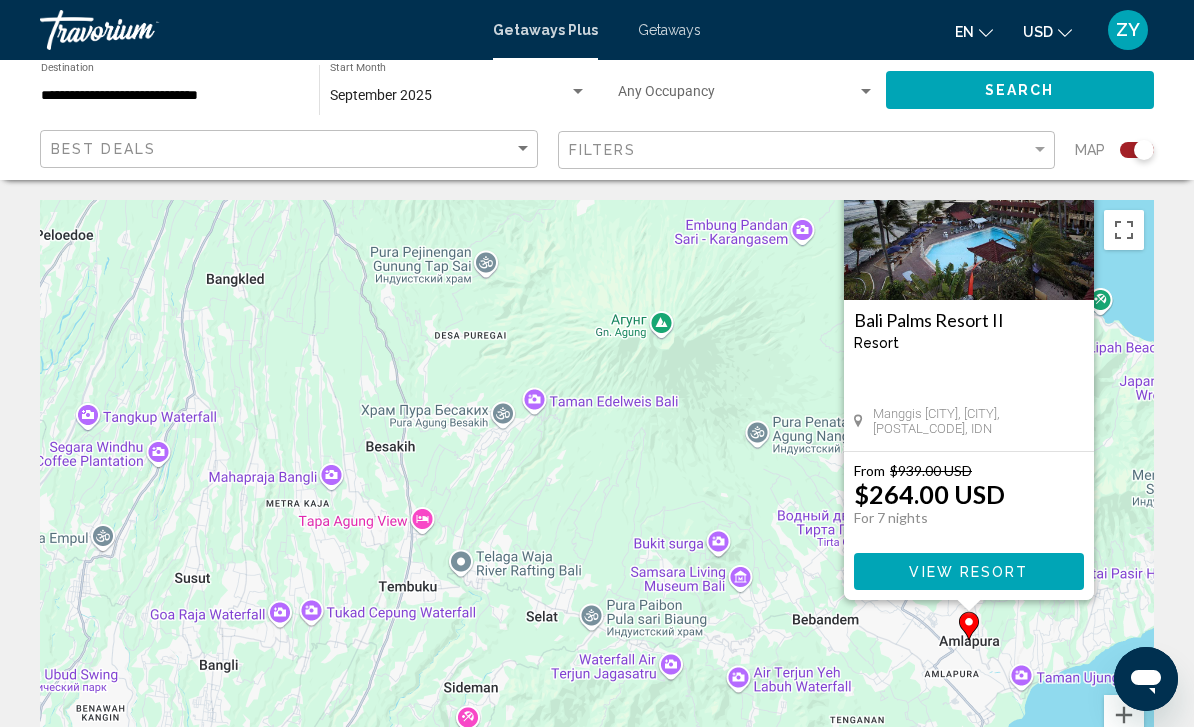 drag, startPoint x: 590, startPoint y: 478, endPoint x: 590, endPoint y: 369, distance: 109 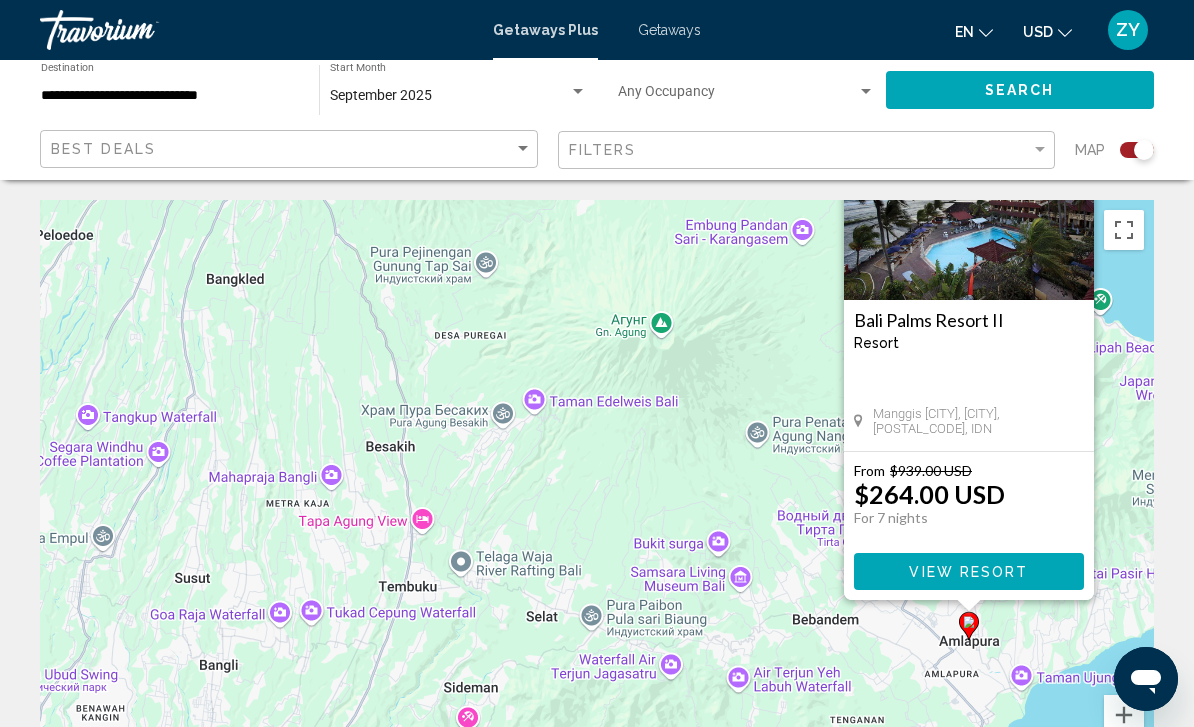 click on "Для навигации используйте клавиши со стрелками. Чтобы активировать перетаскивание с помощью клавиатуры, нажмите Alt + Ввод. После этого перемещайте маркер, используя клавиши со стрелками. Чтобы завершить перетаскивание, нажмите клавишу Ввод. Чтобы отменить действие, нажмите клавишу Esc.  Bali Palms Resort II  Resort  -  This is an adults only resort
Manggis [CITY], [CITY], [POSTAL_CODE], IDN From $939.00 USD $264.00 USD For 7 nights You save  $675.00 USD  View Resort" at bounding box center (597, 500) 